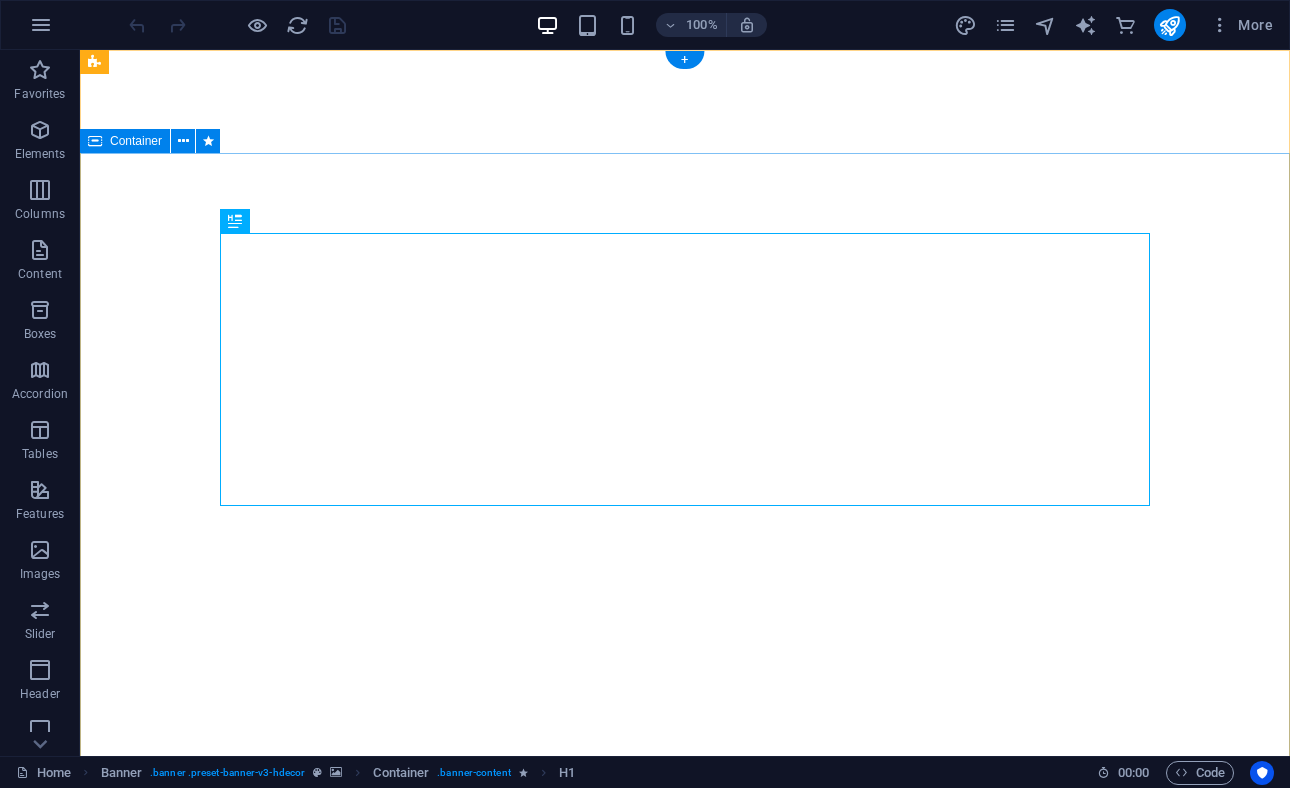 scroll, scrollTop: 0, scrollLeft: 0, axis: both 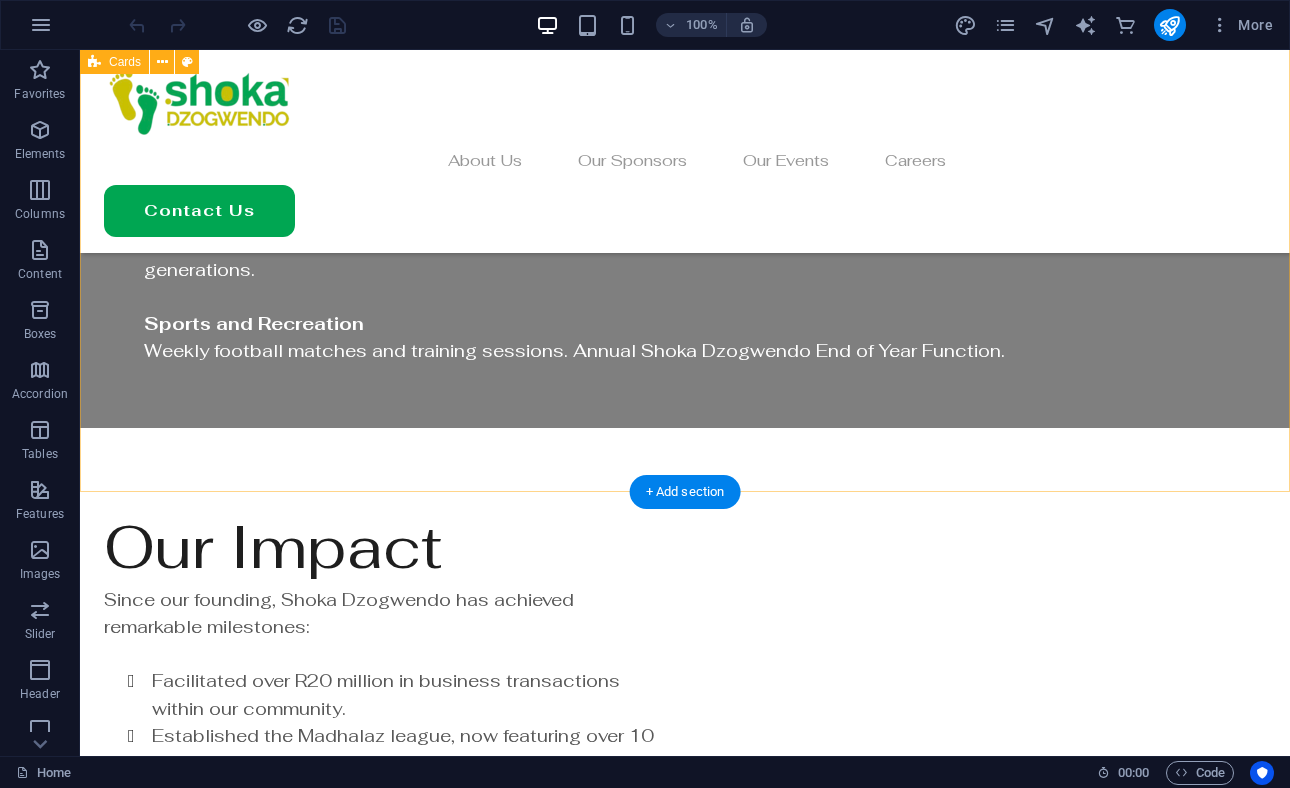 click on "Join Our Movement Whether you’re looking to connect with fellow [NATIONALITY], grow your professional network, or contribute to meaningful community initiatives, [ORG_NAME] welcomes you. Together, we build pathways to success while celebrating our shared heritage. Networking and Collaboration Facilitate meaningful connections and collaborative opportunities. Empowerment Sessions Provide insightful sessions to navigate challenges and foster professional and personal growth. Knowledge Sharing Offer valuable insights and practical strategies for professional and personal growth. Supportive Environment Create a nurturing atmosphere for community members to thrive and succeed. Gathering Impact Catalyse empowerment through impactful gatherings and community support. Empowerment Services Dedicated to providing empowering experiences and opportunities for the [NATIONALITY] community. Join Us" at bounding box center (685, 2176) 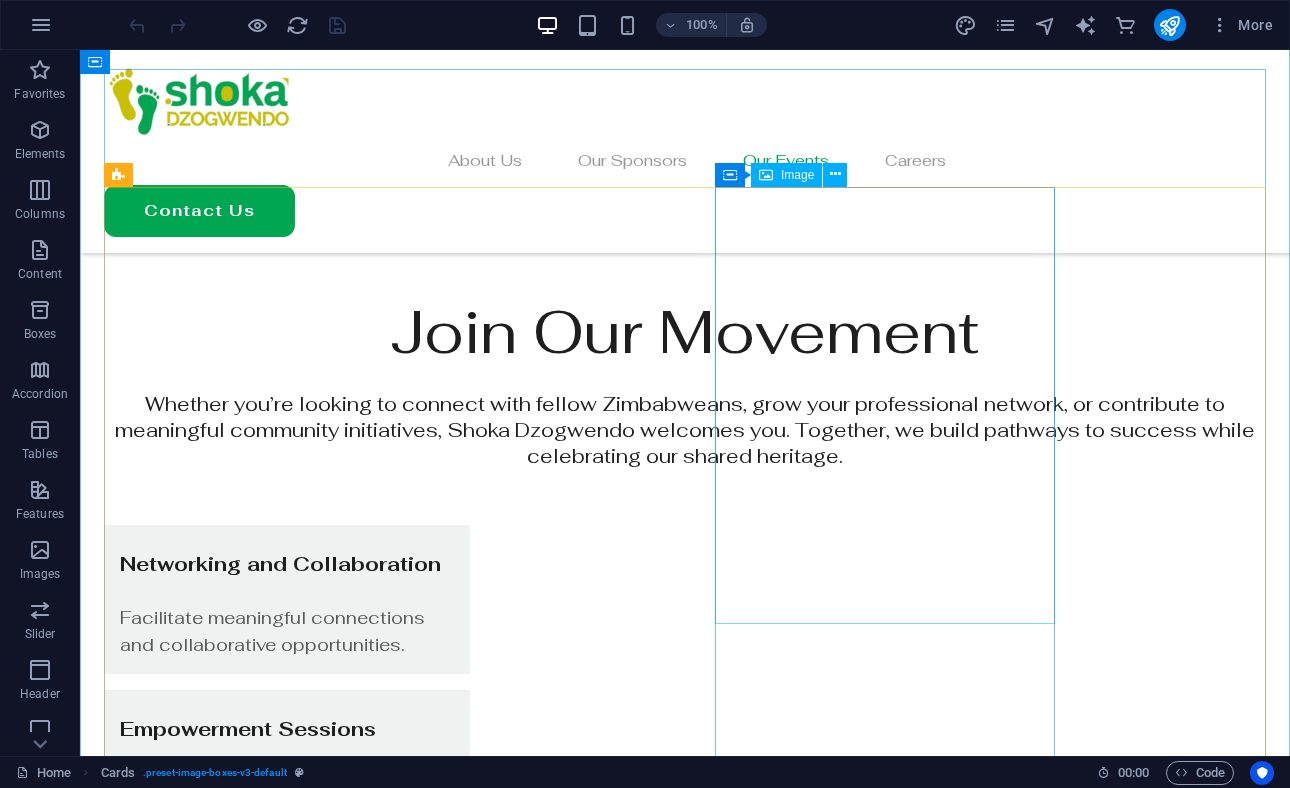 scroll, scrollTop: 5256, scrollLeft: 0, axis: vertical 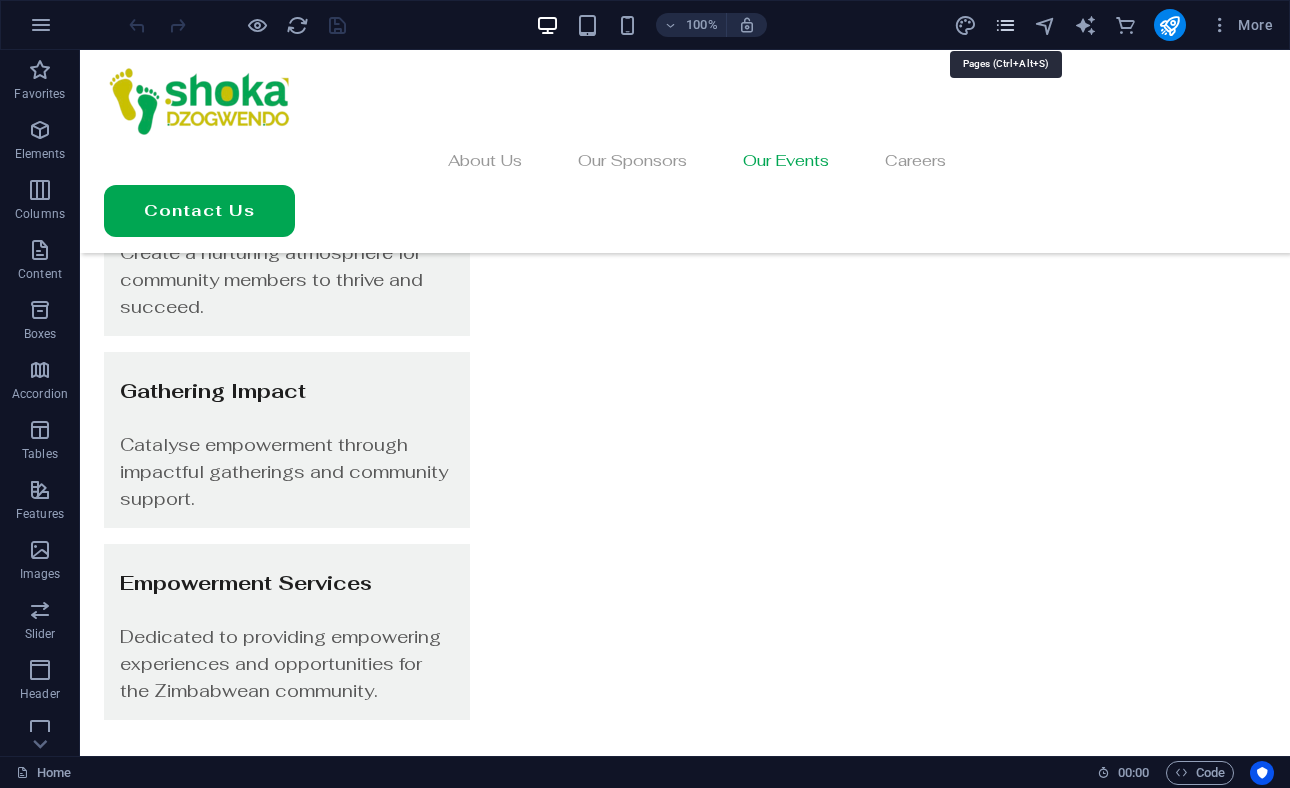 click at bounding box center (1005, 25) 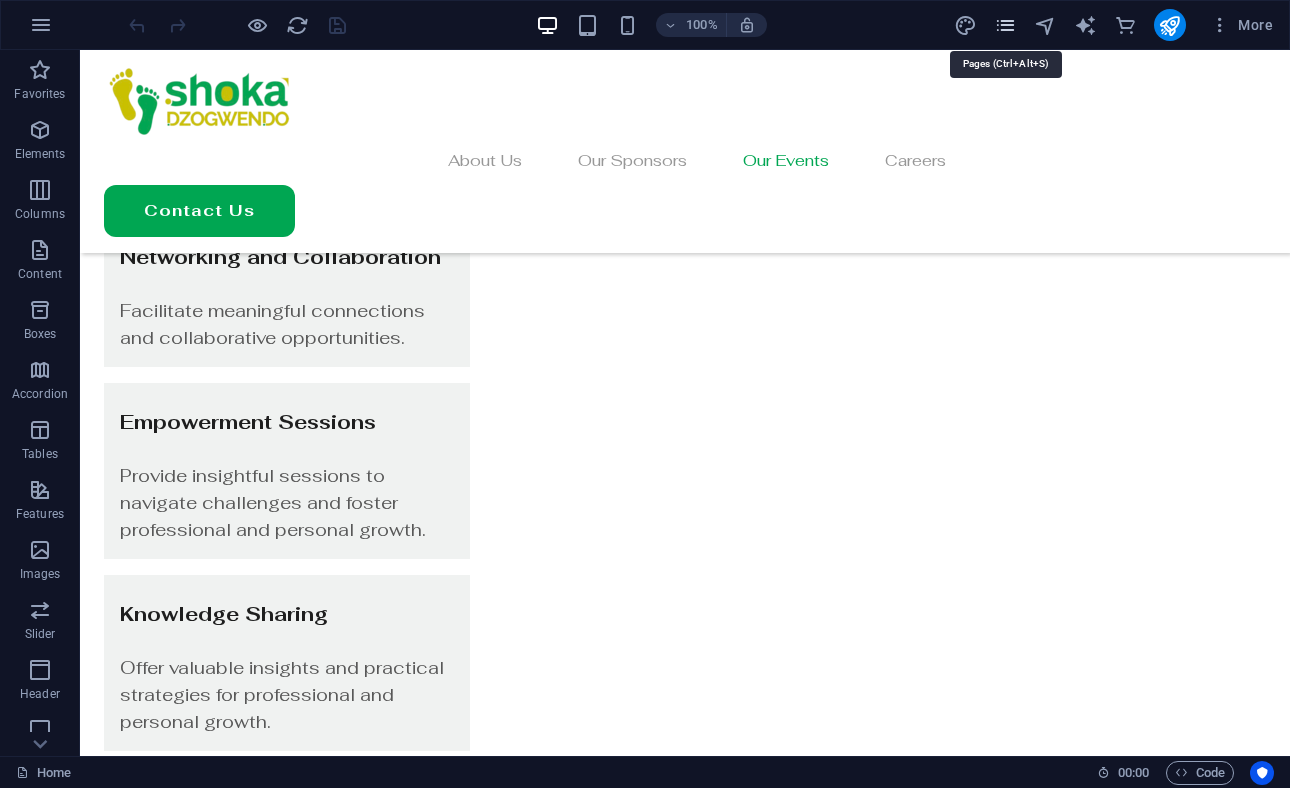 scroll, scrollTop: 5389, scrollLeft: 0, axis: vertical 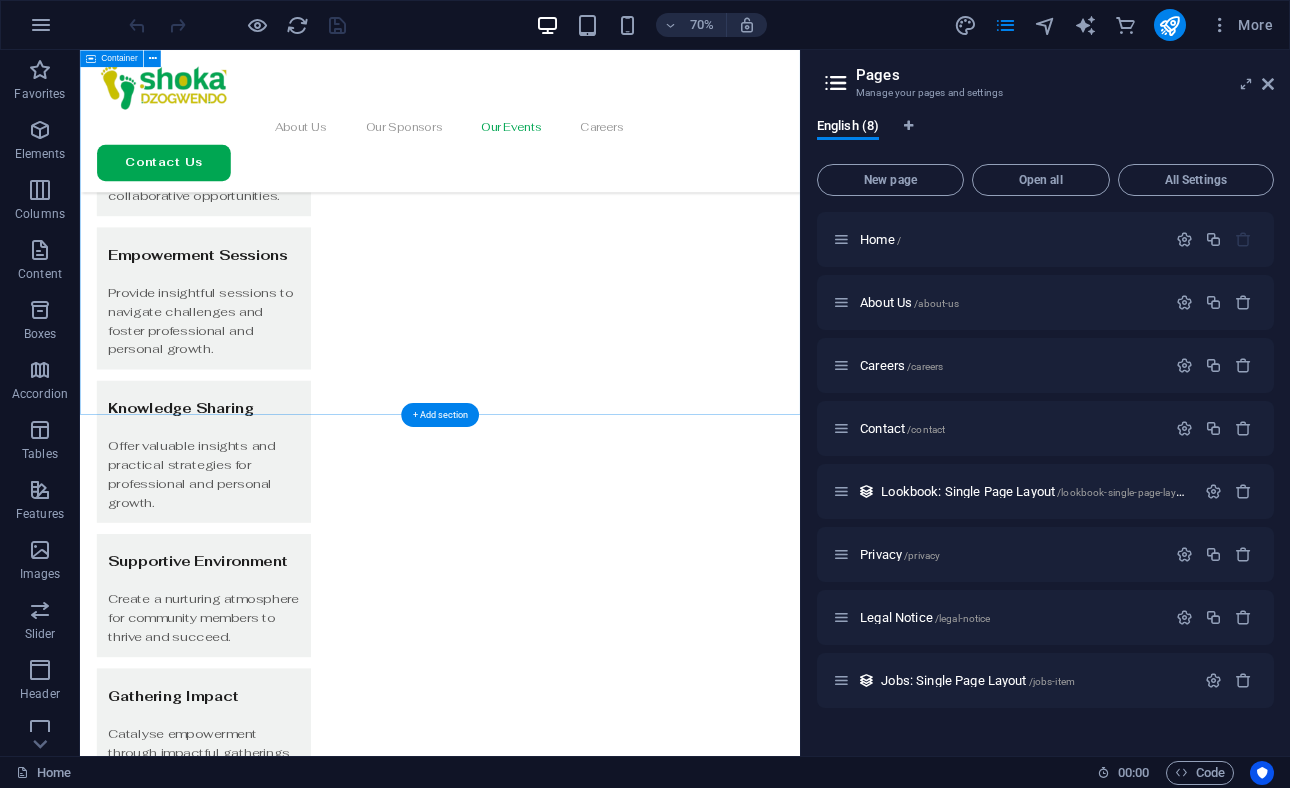 click on "[CITY], [COUNTRY] [DATE], [TIME] [TIMEZONE] [NUMBER] [STREET], [CITY], [CITY], [POSTAL_CODE], [COUNTRY] Get Directions      [CITY], [COUNTRY] [DATE], [TIME] [TIMEZONE] [NUMBER] [STREET], [CITY], [CITY], [POSTAL_CODE], [COUNTRY] Get Directions" at bounding box center [594, 4107] 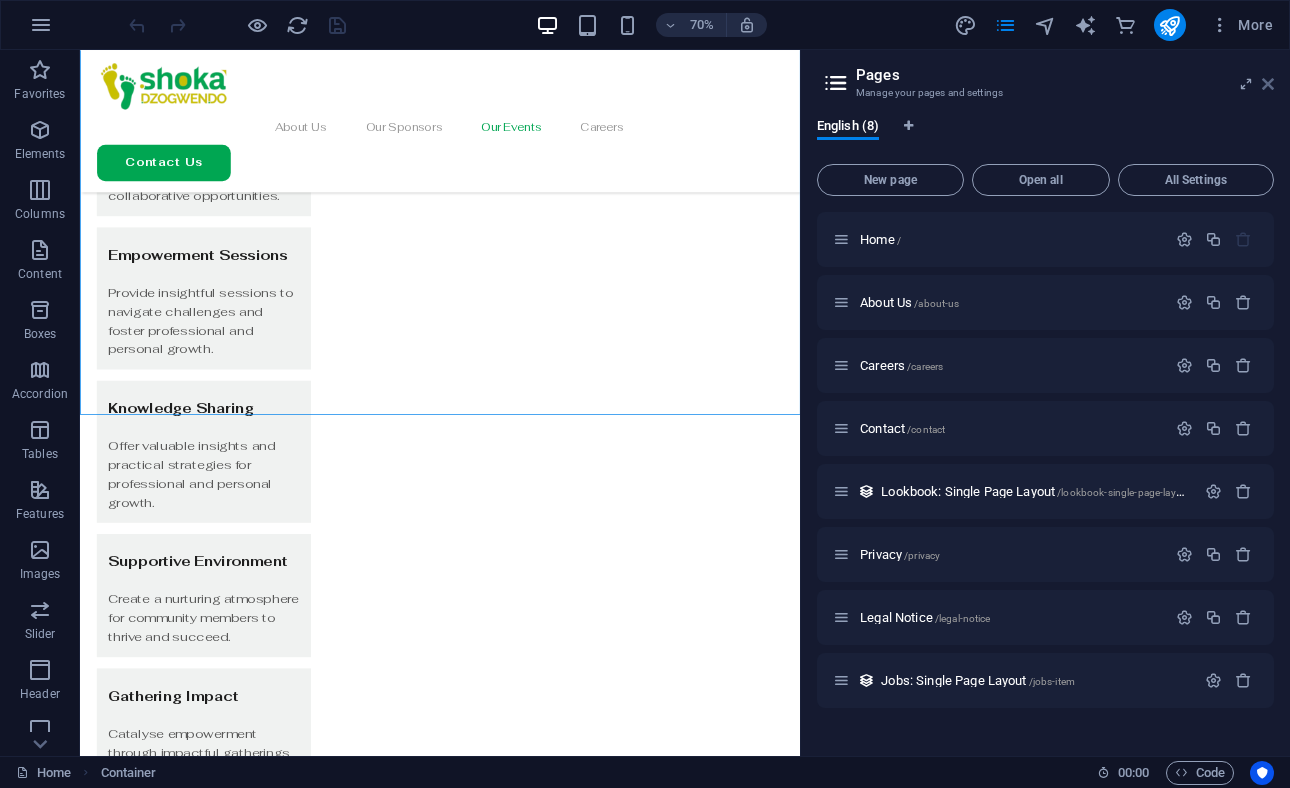 click at bounding box center [1268, 84] 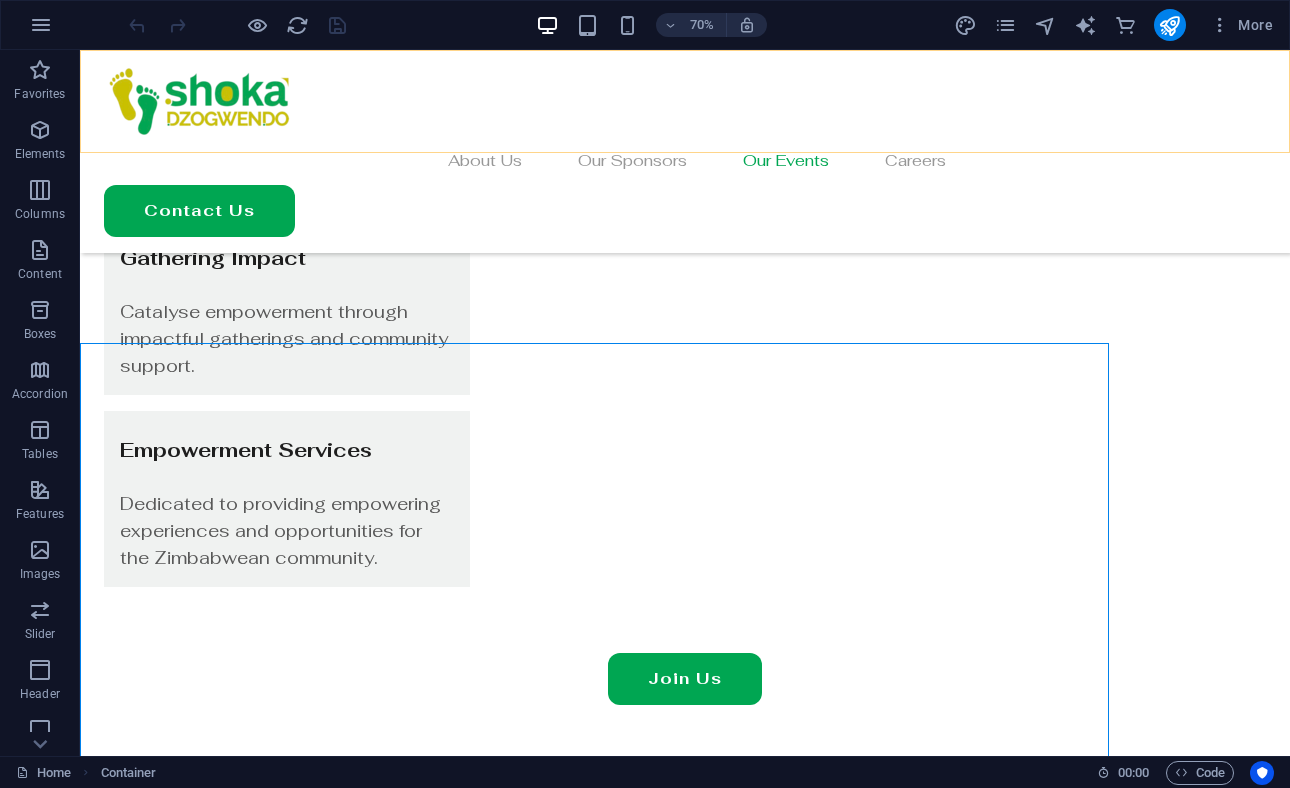 scroll, scrollTop: 4626, scrollLeft: 0, axis: vertical 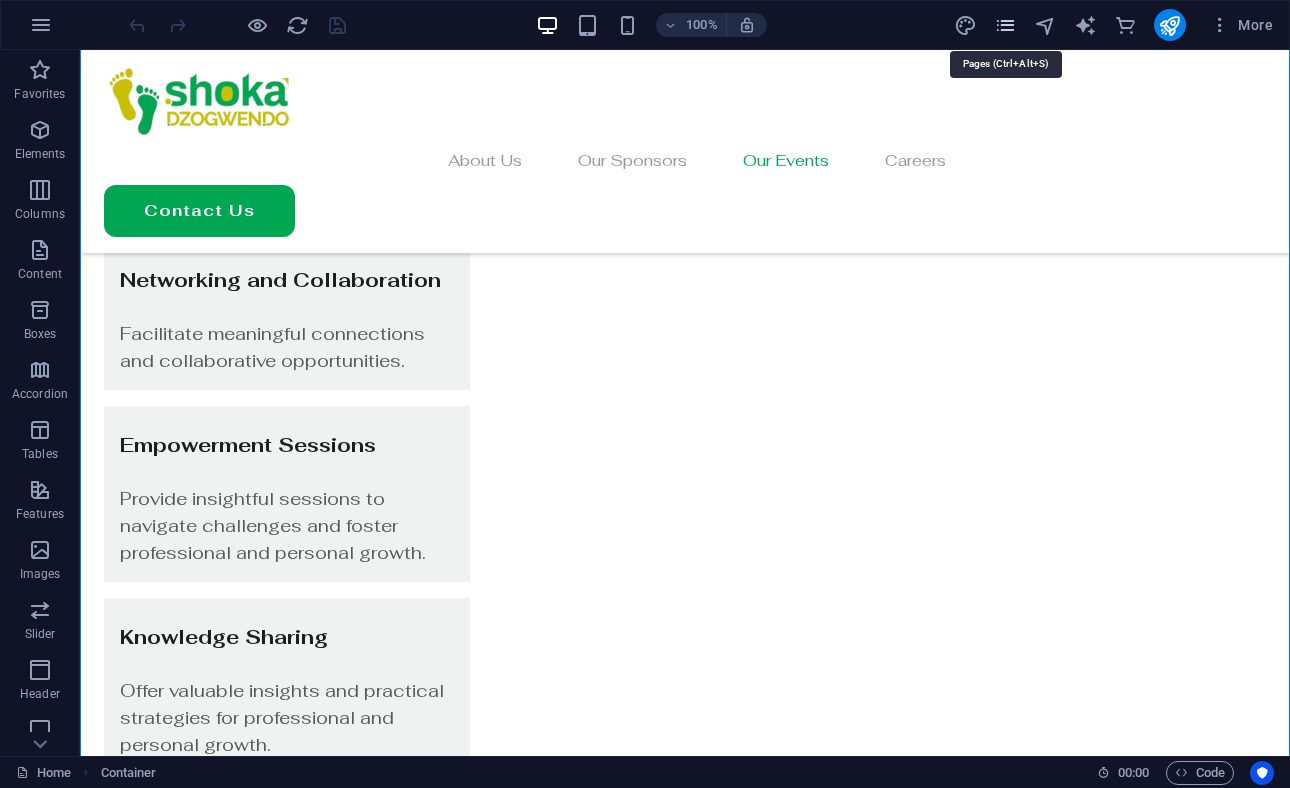 click at bounding box center [1005, 25] 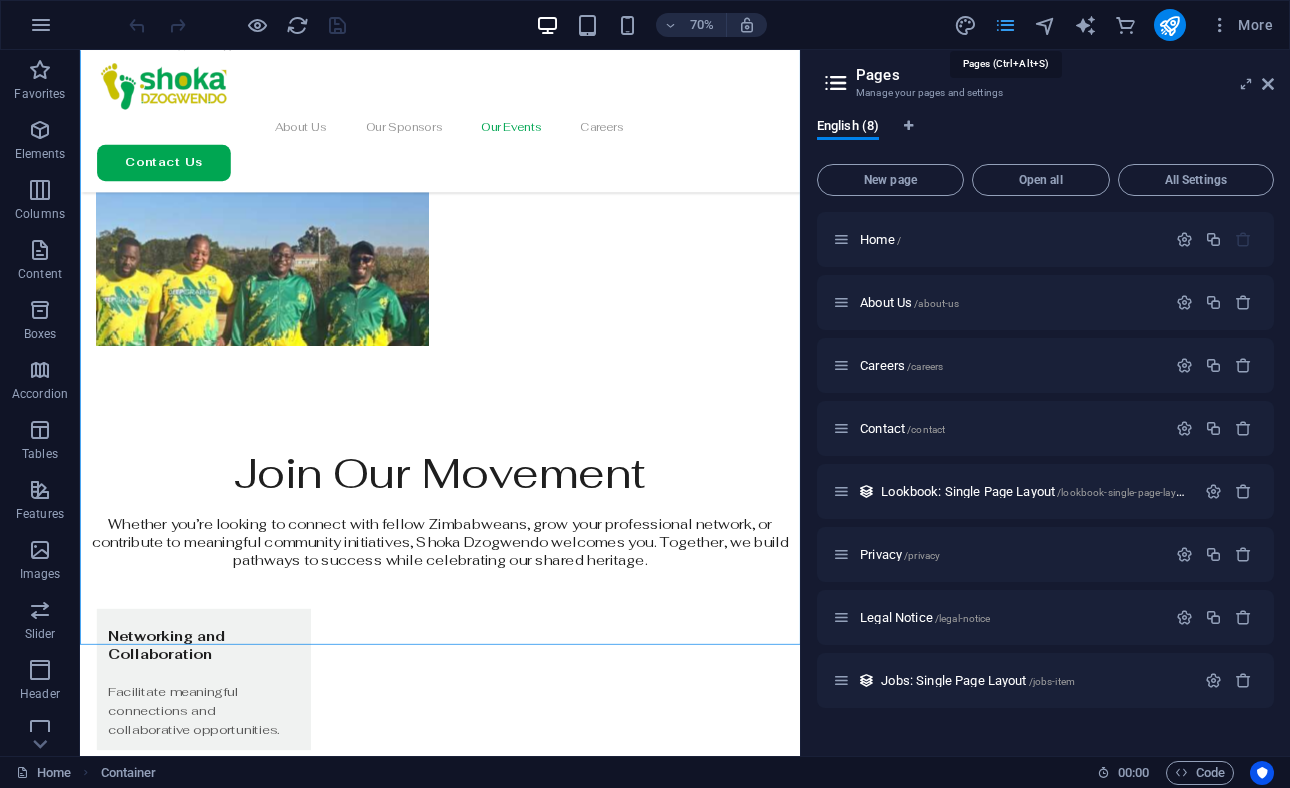 scroll, scrollTop: 5062, scrollLeft: 0, axis: vertical 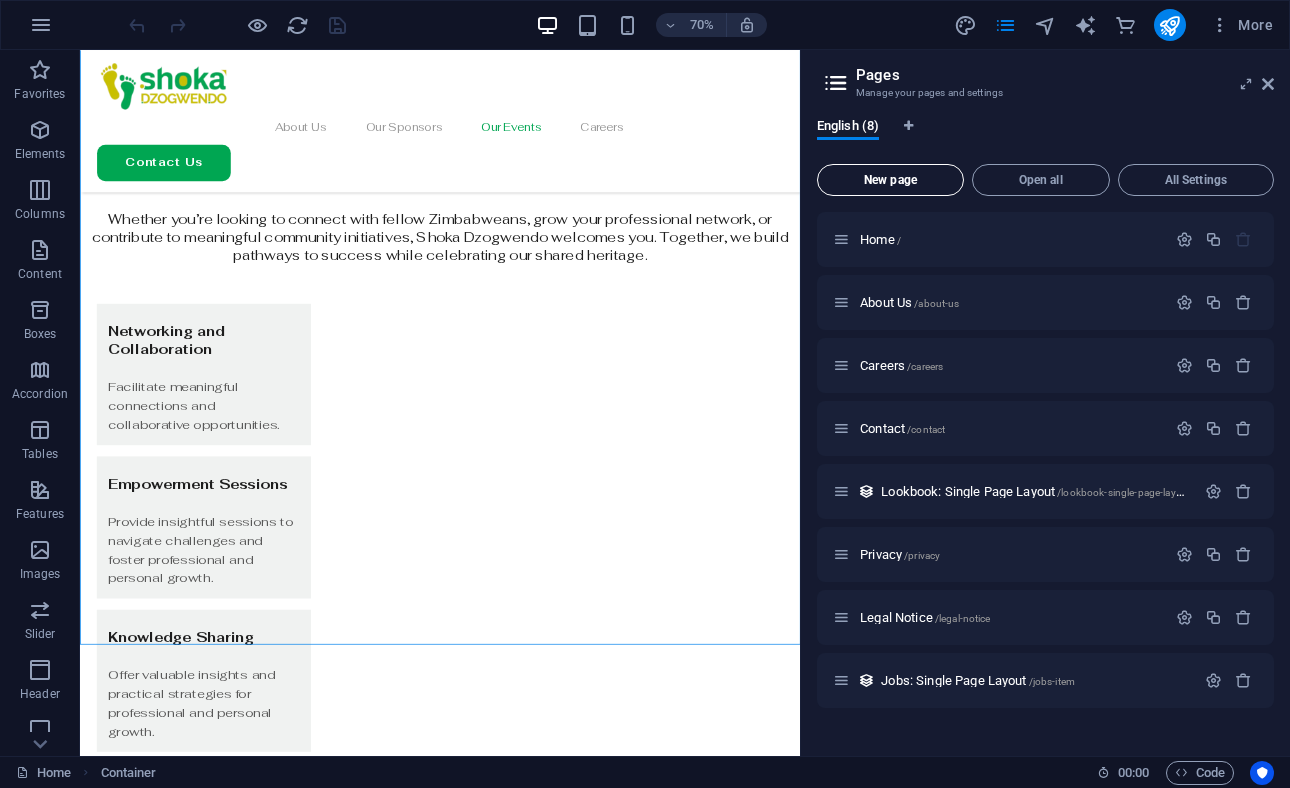 click on "New page" at bounding box center [890, 180] 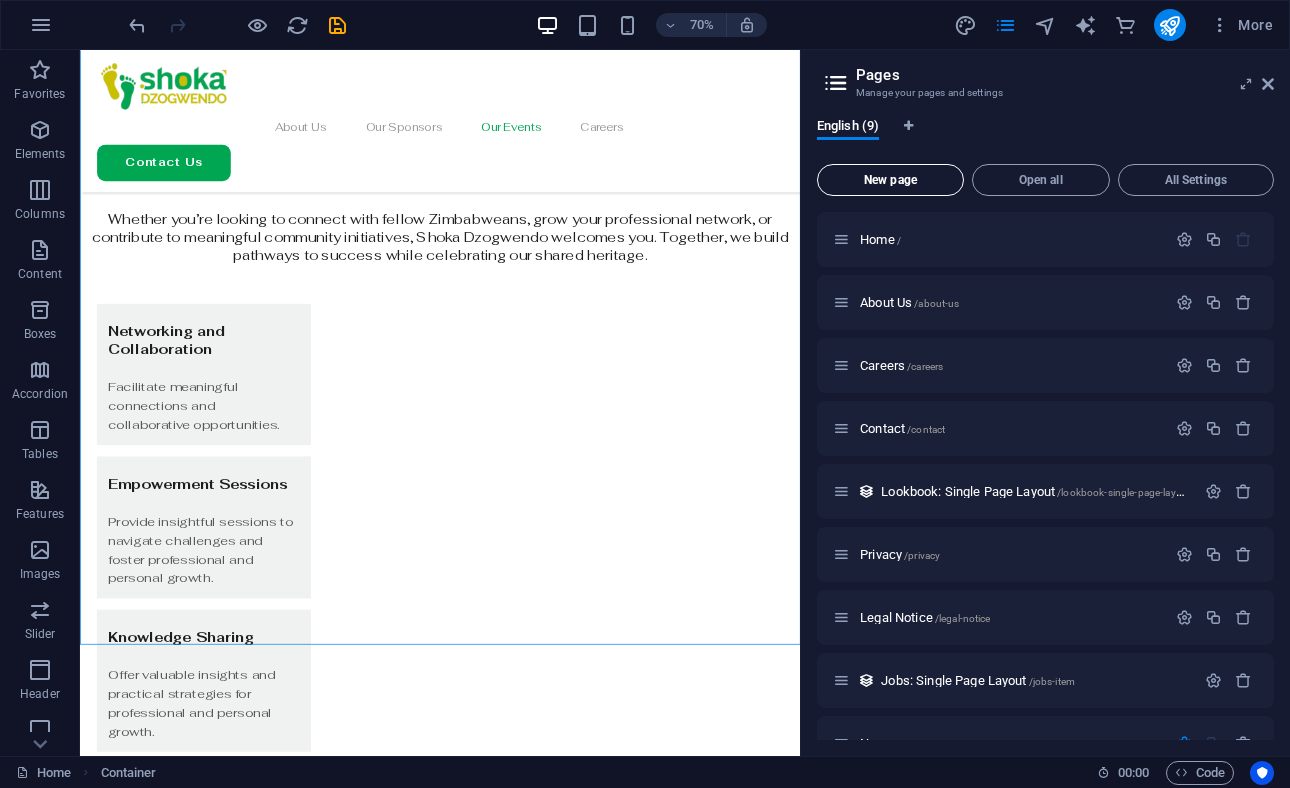 scroll, scrollTop: 343, scrollLeft: 0, axis: vertical 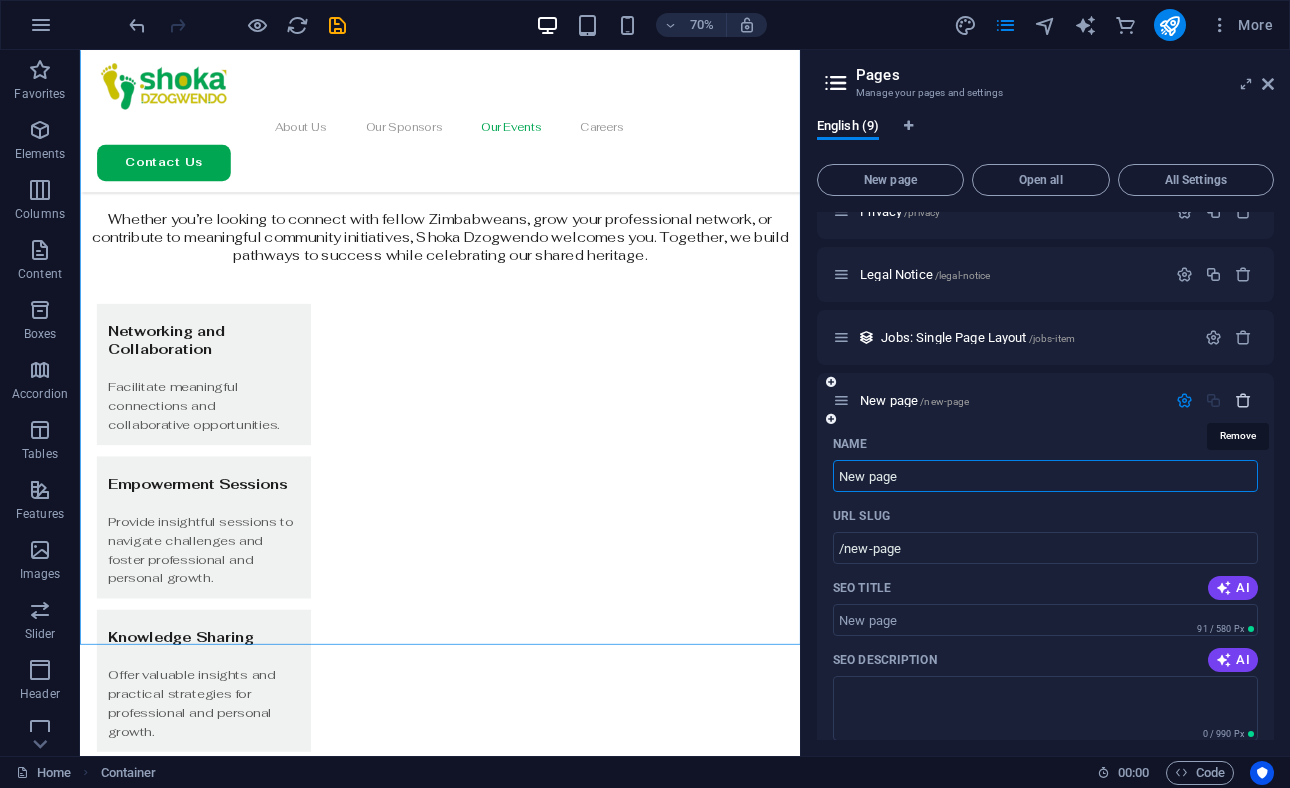 click at bounding box center [1243, 400] 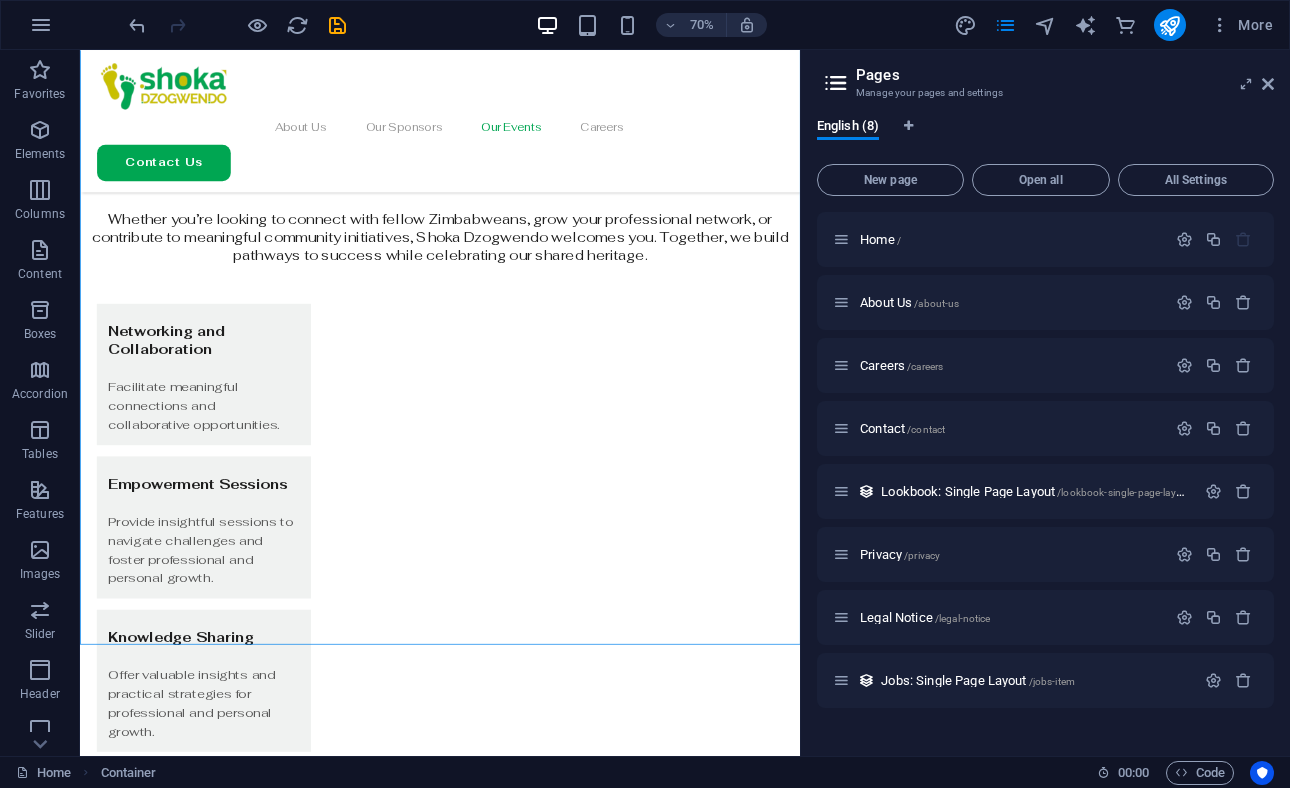 scroll, scrollTop: 0, scrollLeft: 0, axis: both 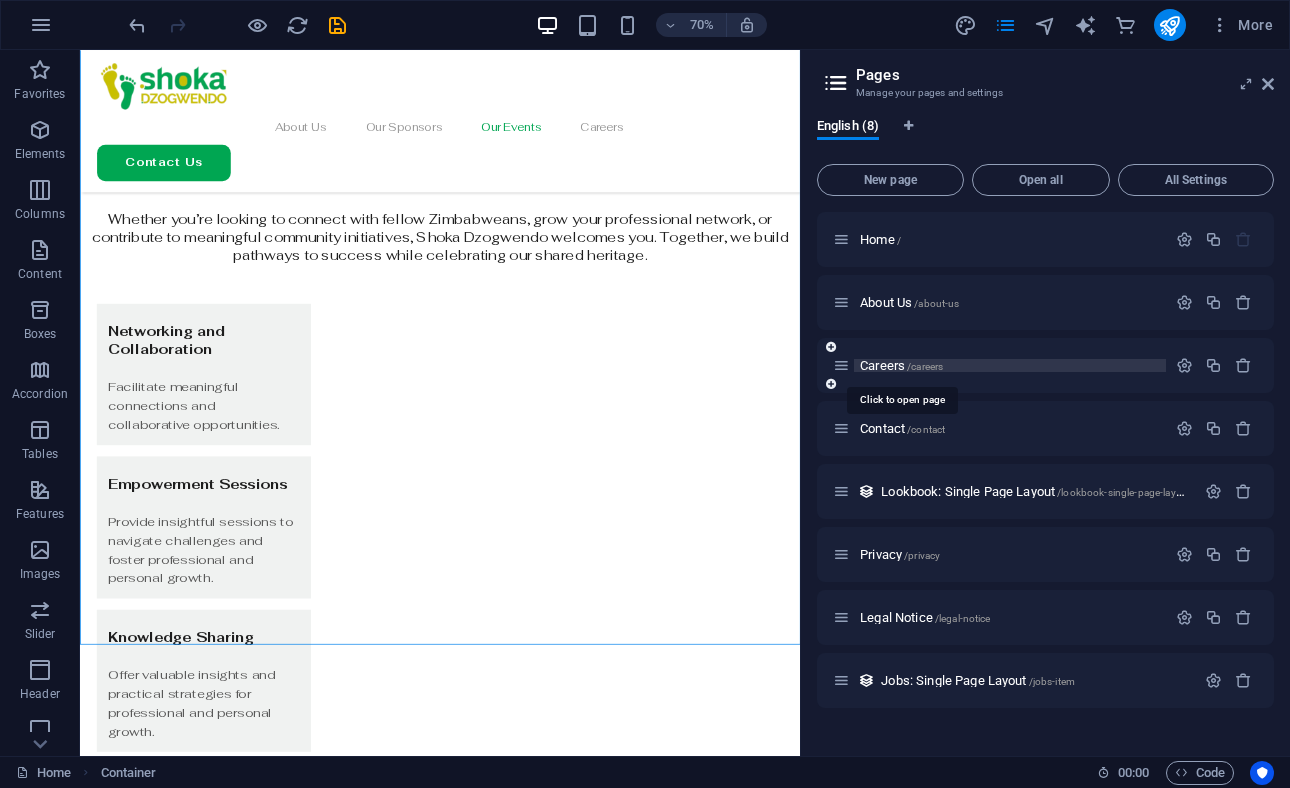click on "Careers /careers" at bounding box center [901, 365] 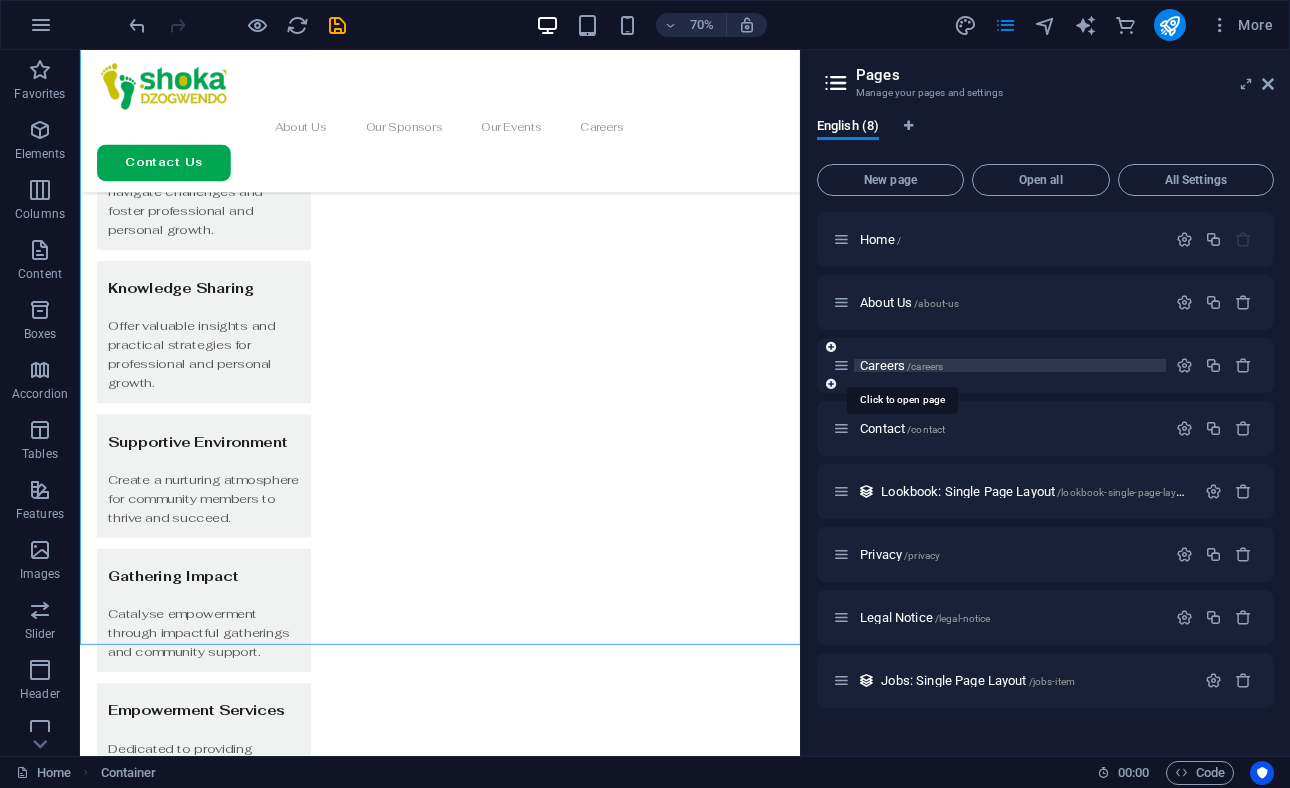 scroll, scrollTop: 0, scrollLeft: 0, axis: both 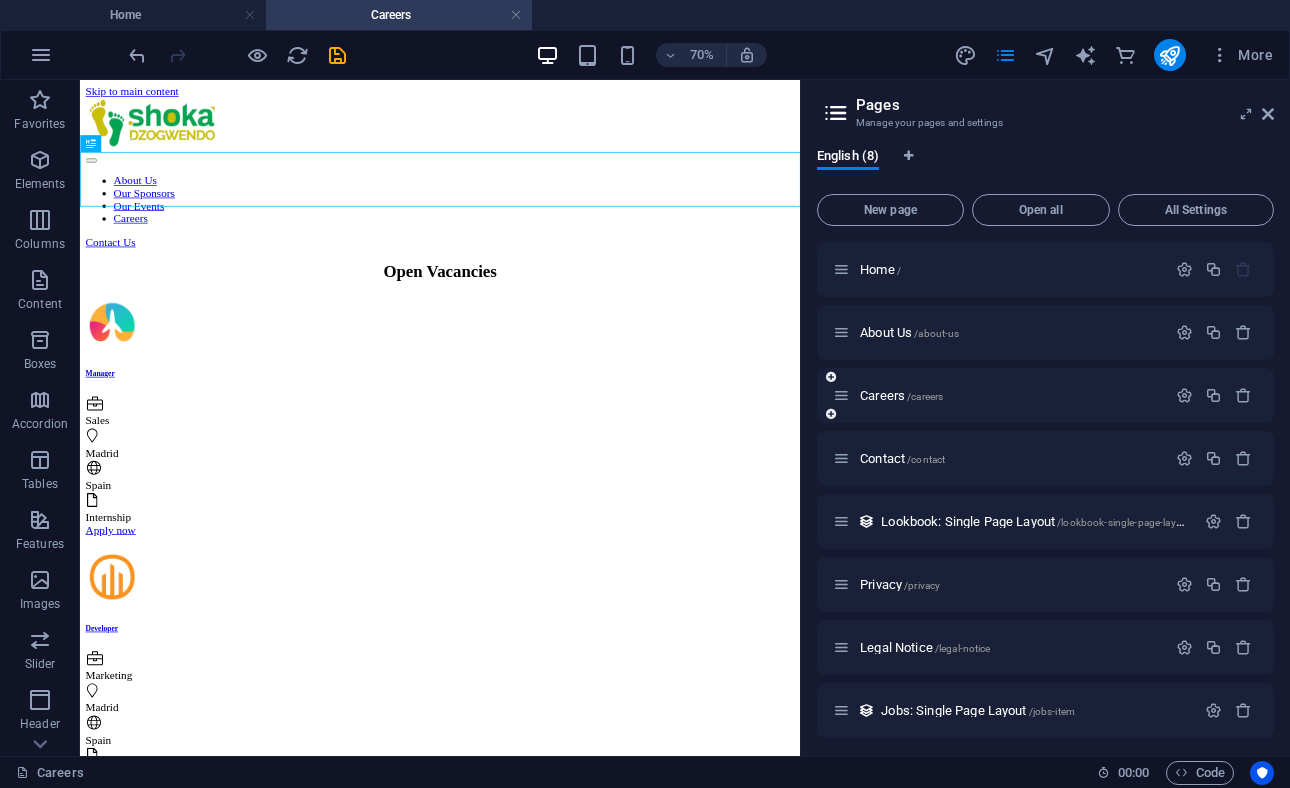 click on "Careers /careers" at bounding box center [999, 395] 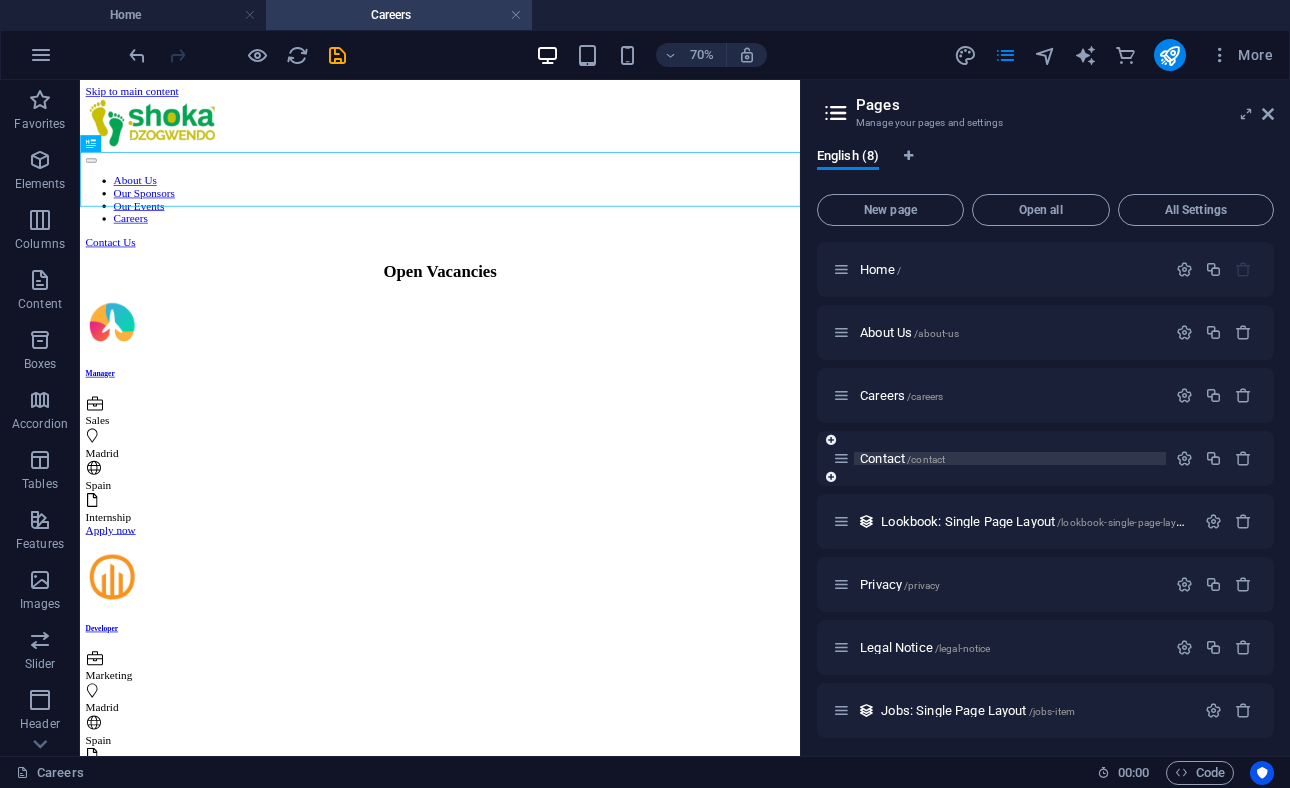click on "Contact /contact" at bounding box center [902, 458] 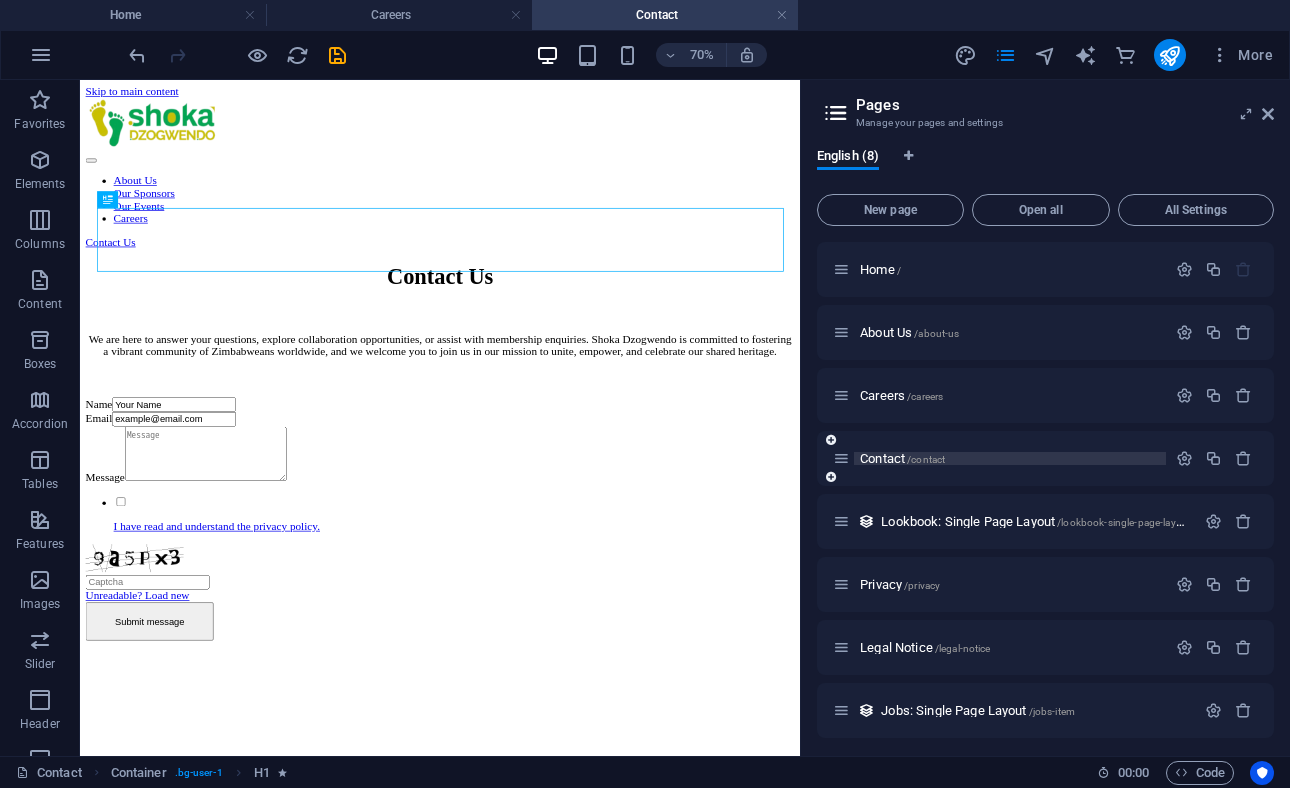 scroll, scrollTop: 0, scrollLeft: 0, axis: both 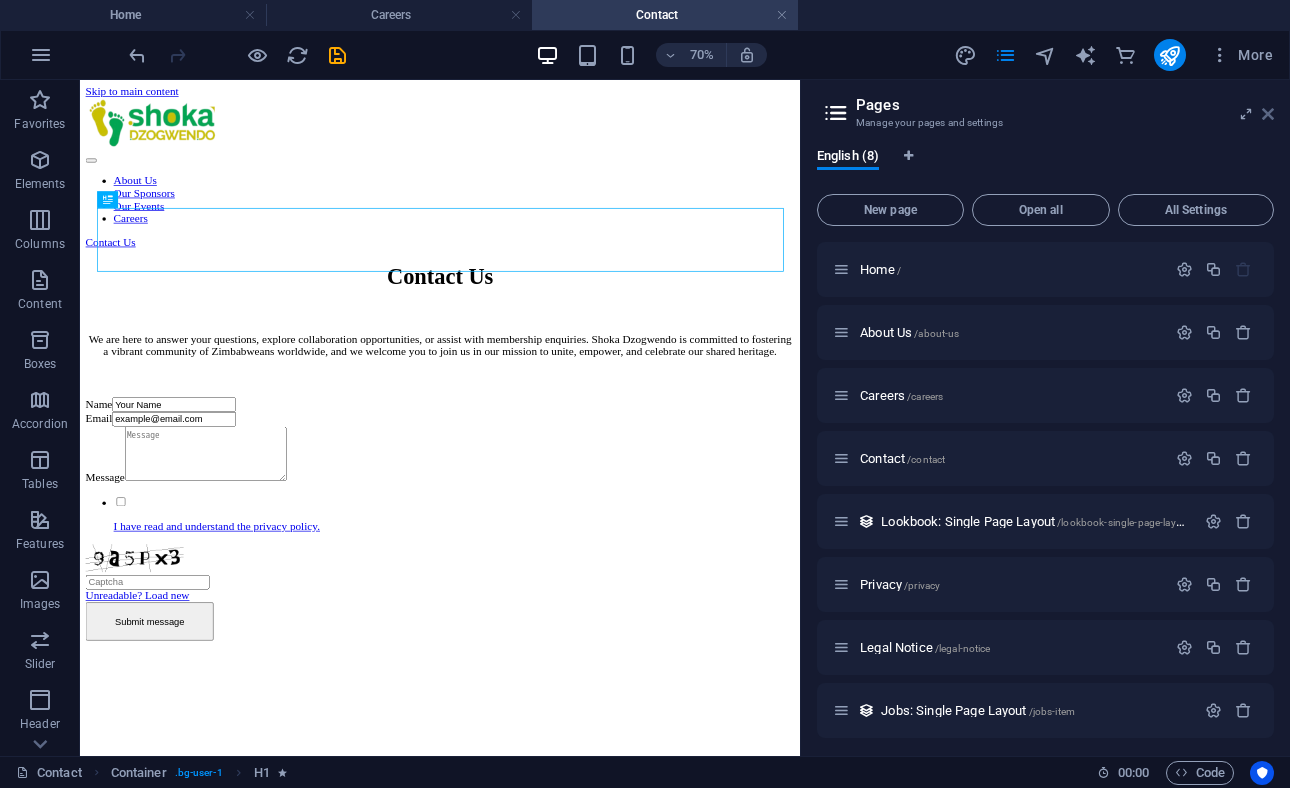 click at bounding box center (1268, 114) 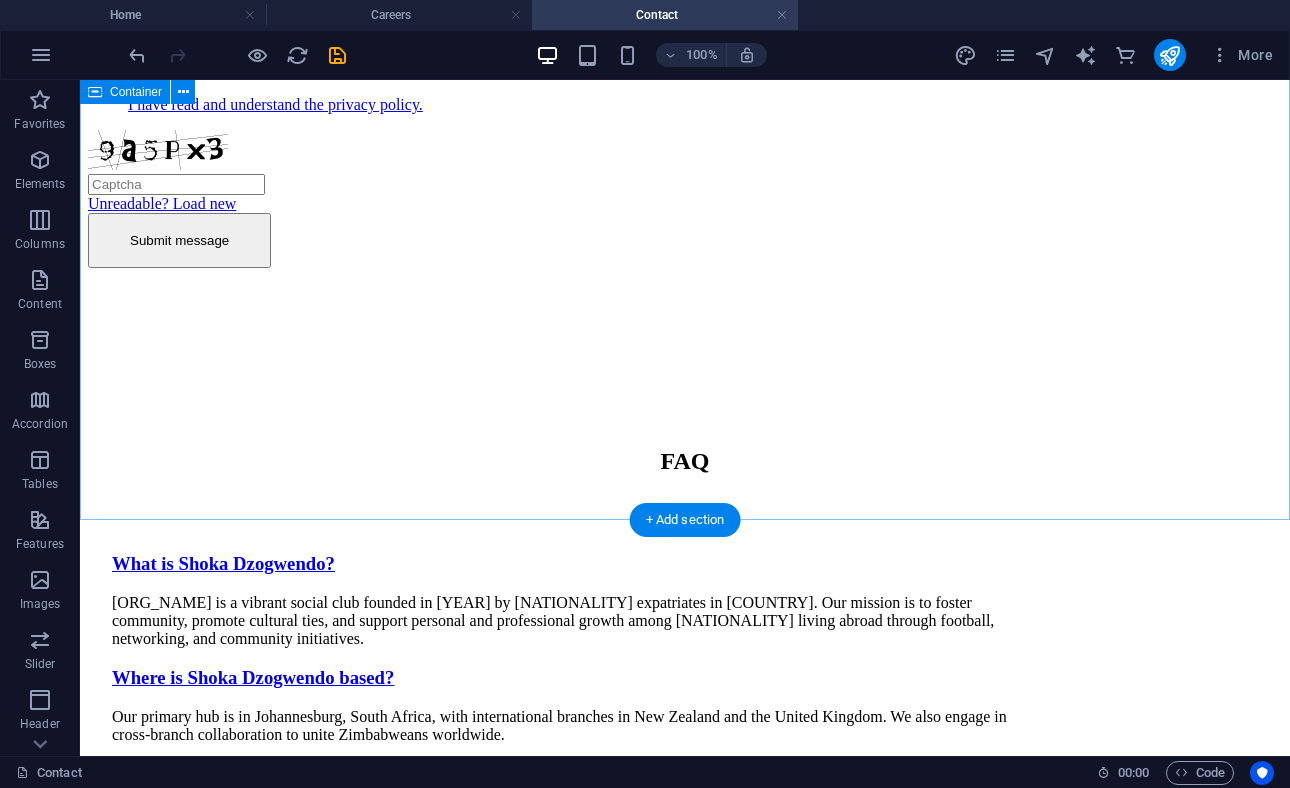 scroll, scrollTop: 610, scrollLeft: 0, axis: vertical 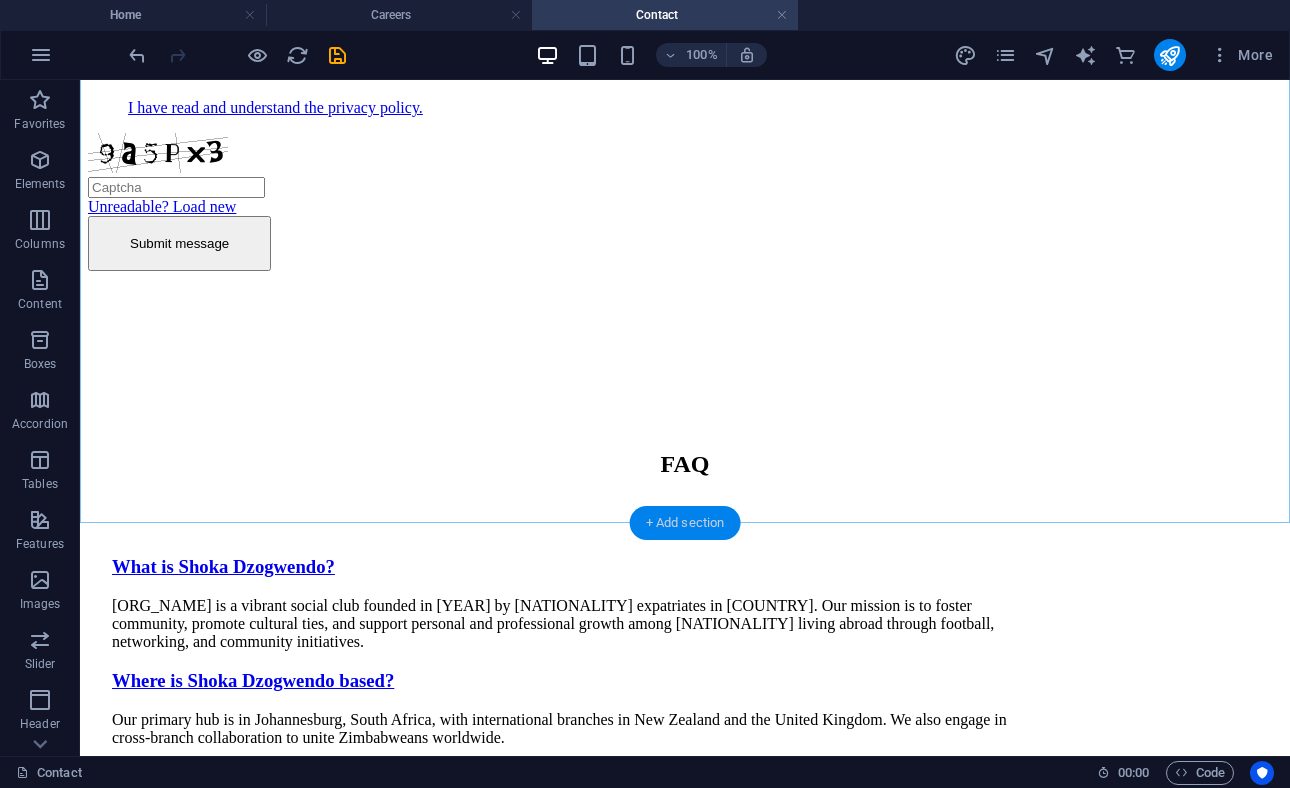 drag, startPoint x: 674, startPoint y: 518, endPoint x: 250, endPoint y: 438, distance: 431.48117 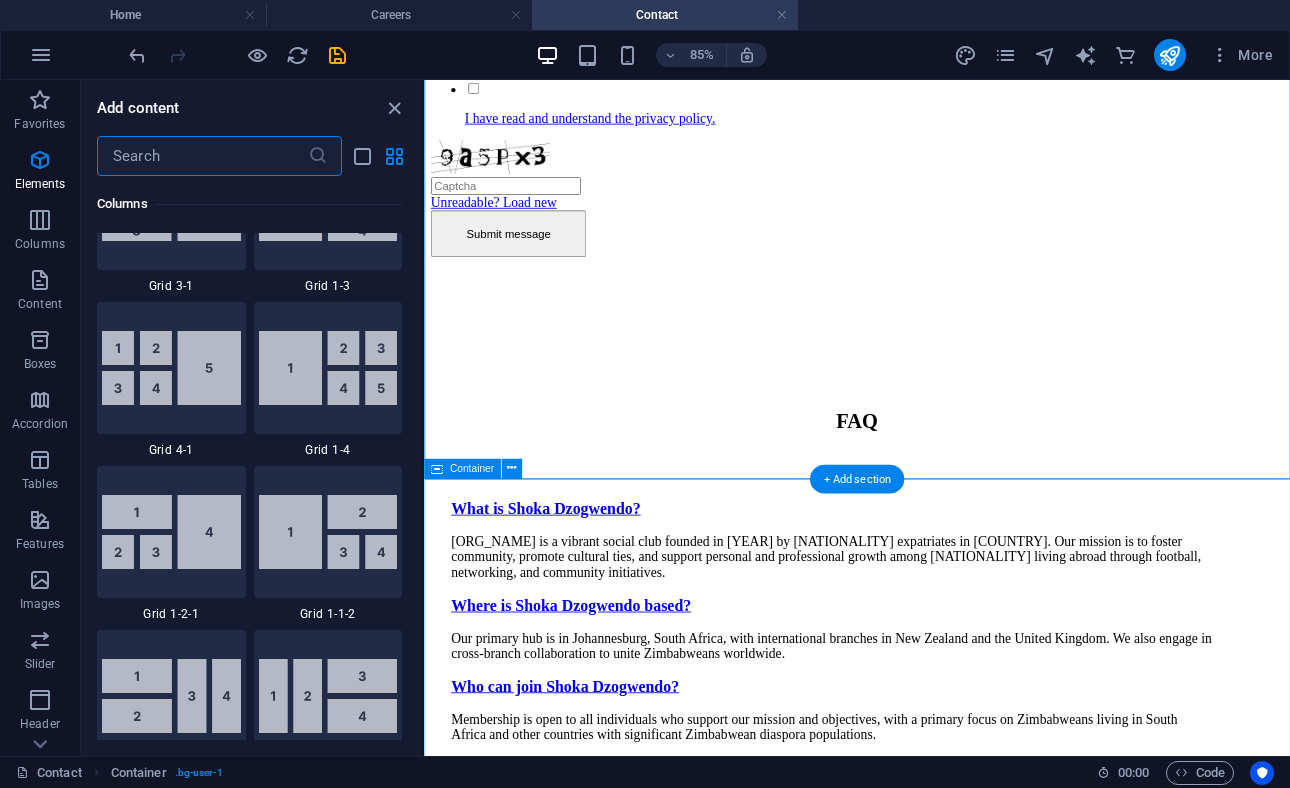scroll, scrollTop: 3499, scrollLeft: 0, axis: vertical 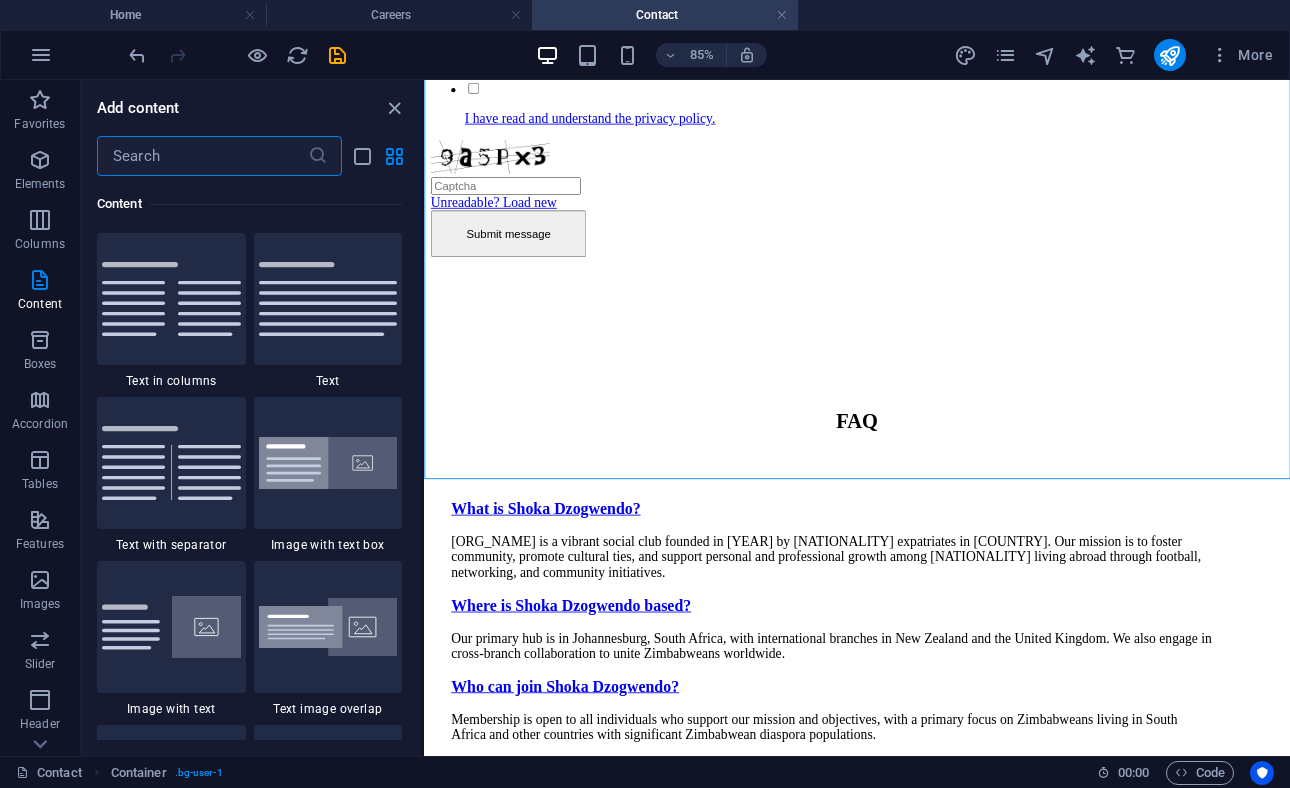 click at bounding box center [202, 156] 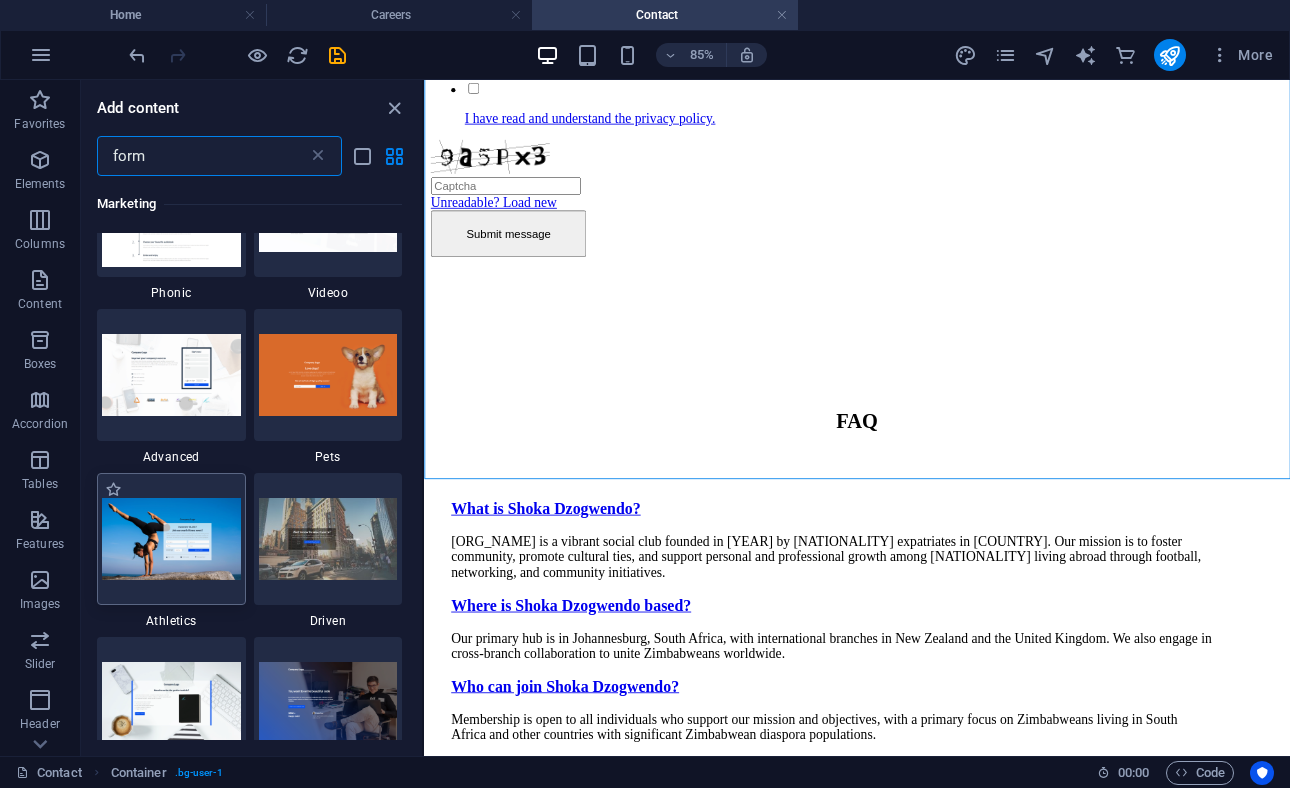 scroll, scrollTop: 1555, scrollLeft: 0, axis: vertical 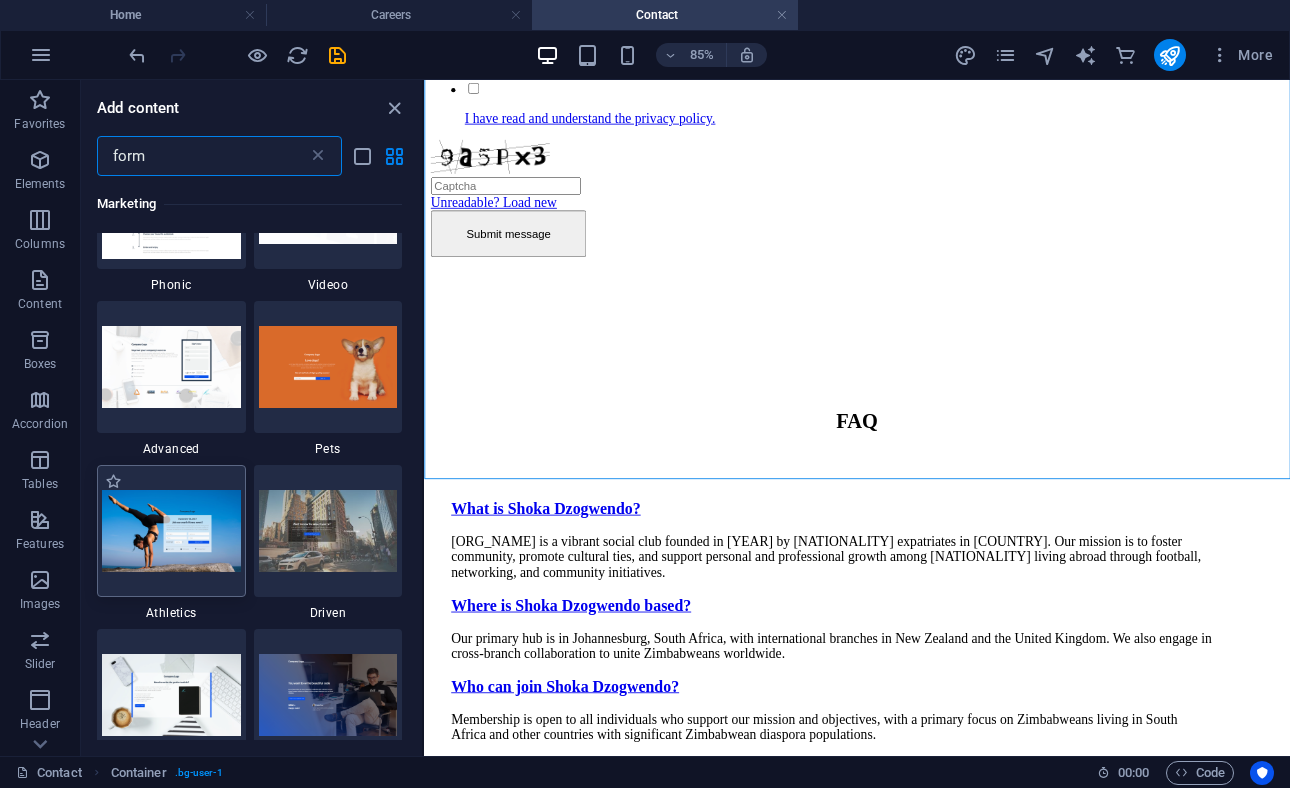 type on "form" 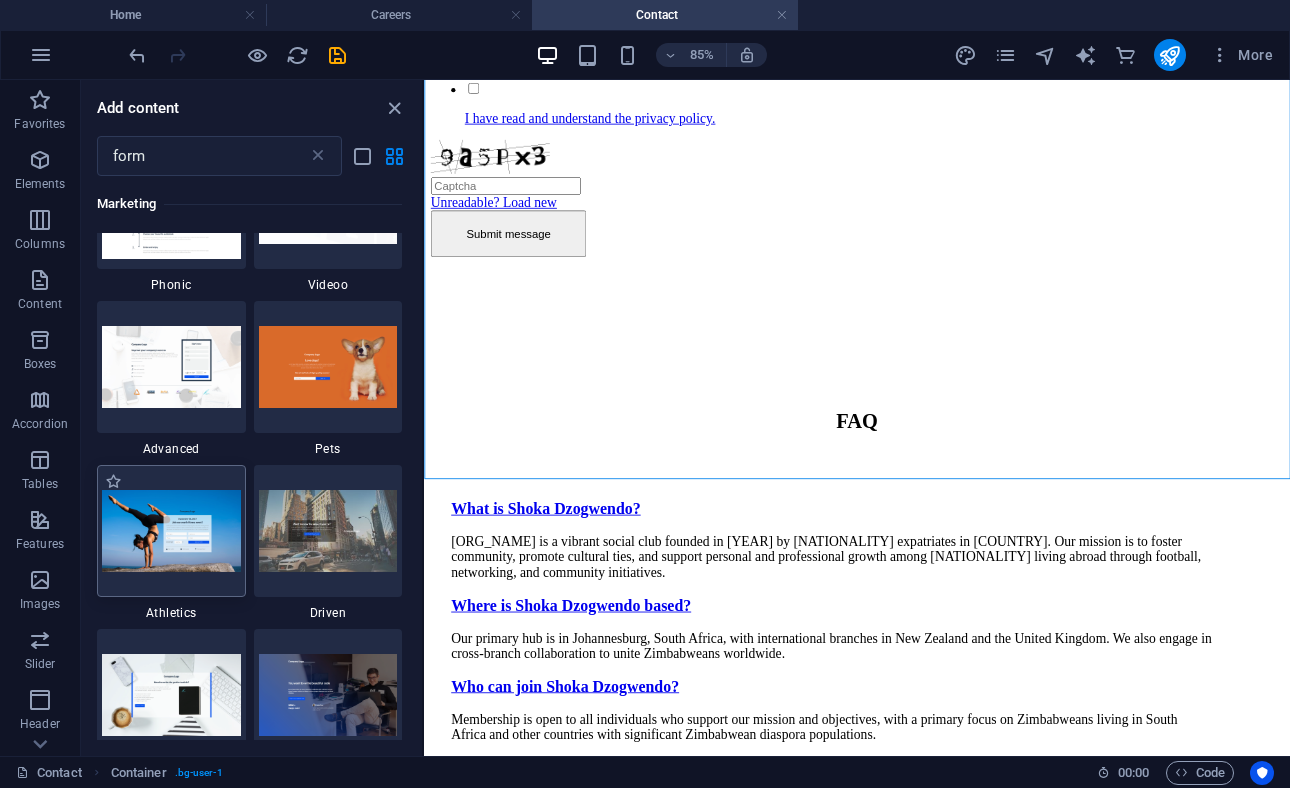 click at bounding box center (171, 530) 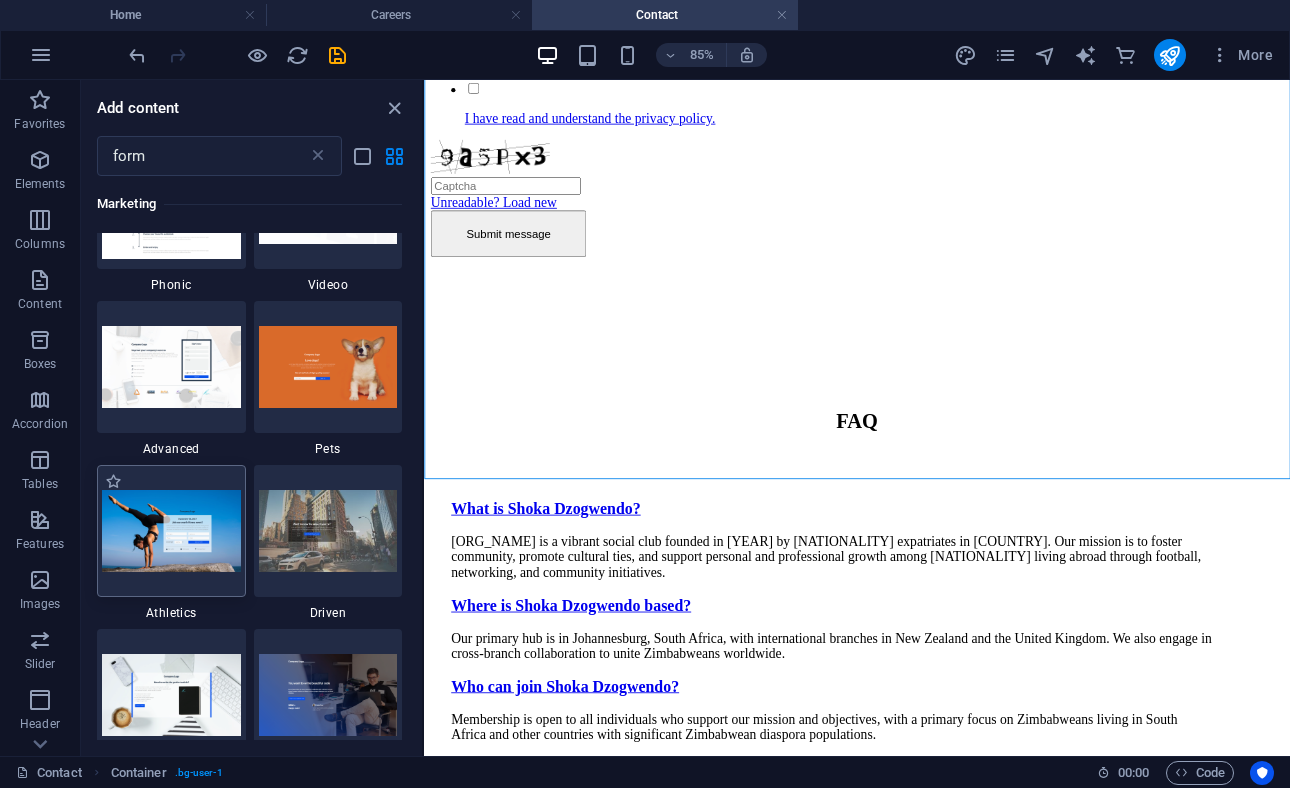 click on "Drag here to replace the existing content. Press “Ctrl” if you want to create a new element.
H1   Container   Spacer   Reference   Container   H2   Spacer   Accordion   H3   Accordion   Container   H3   Container   H3   Container" at bounding box center (857, 418) 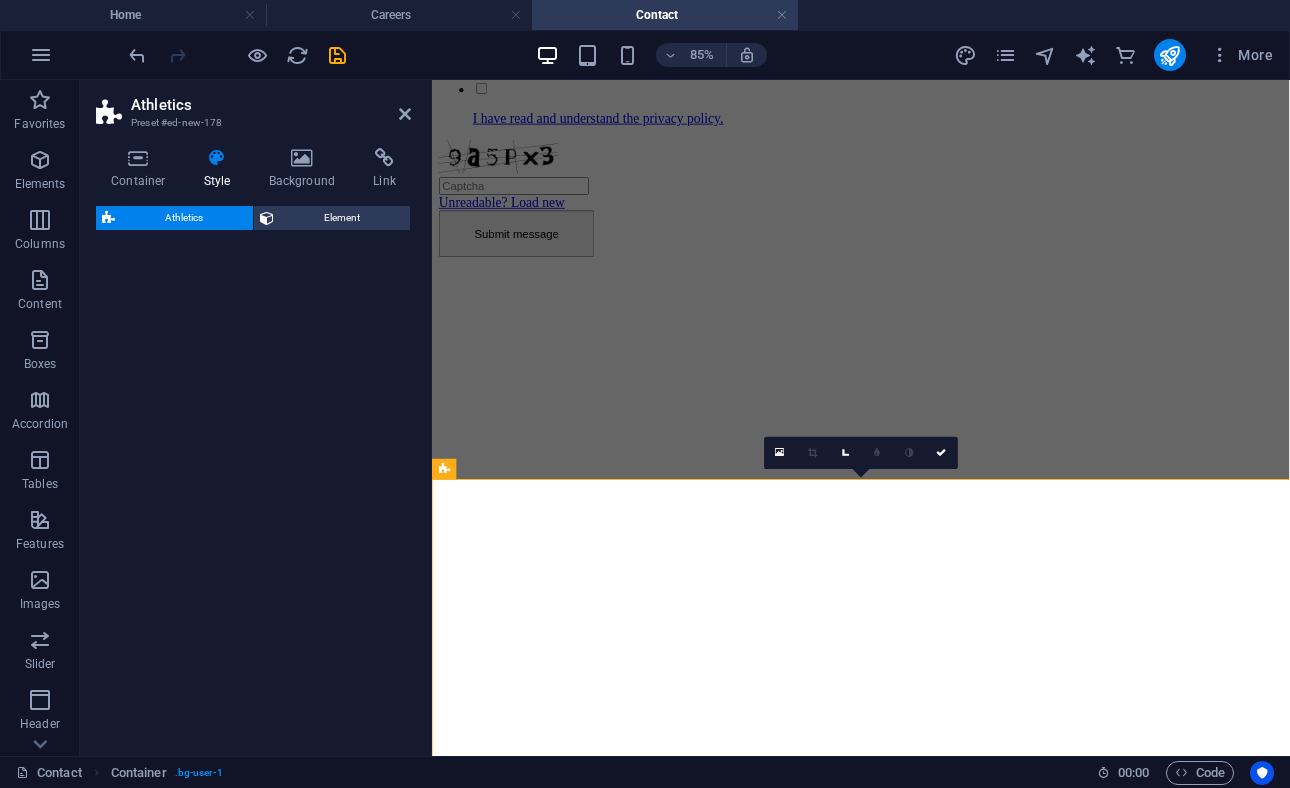 select on "%" 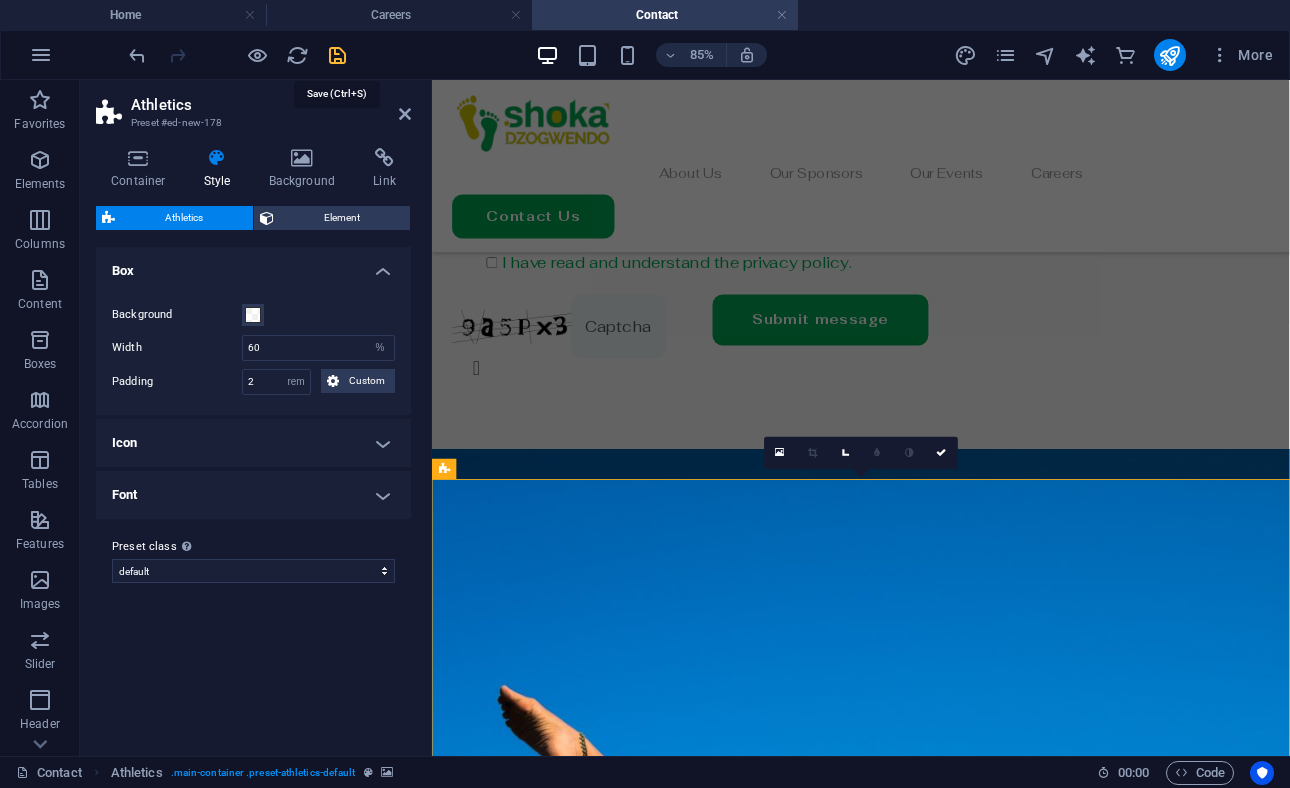 click at bounding box center [337, 55] 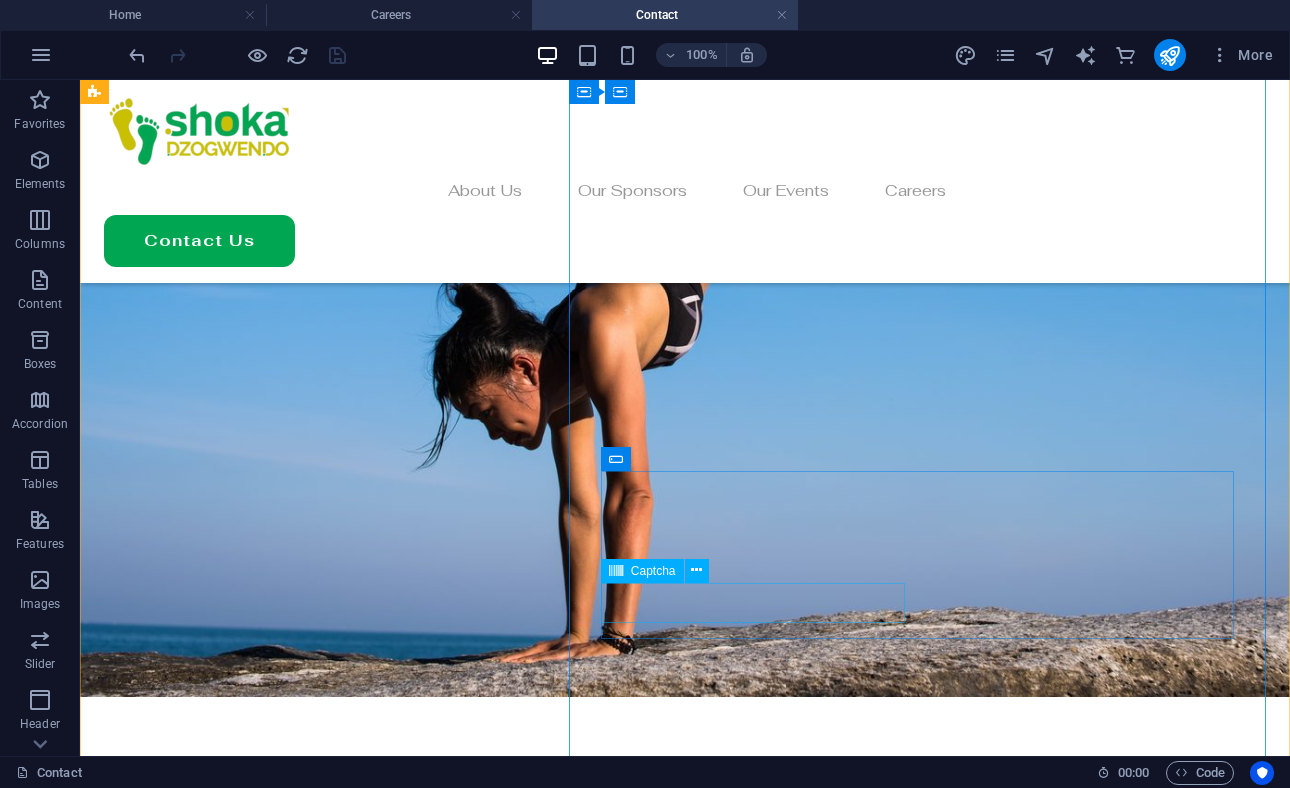 scroll, scrollTop: 1394, scrollLeft: 0, axis: vertical 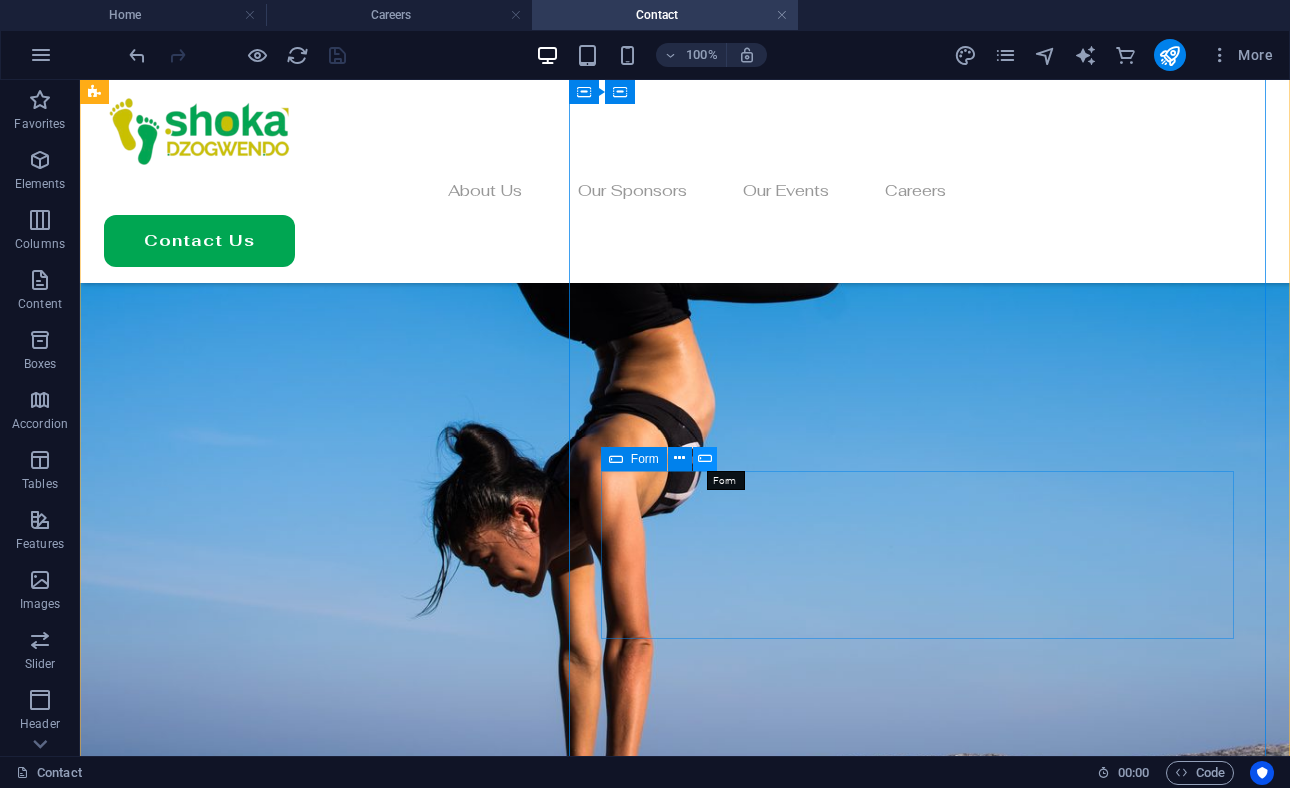 click at bounding box center [705, 458] 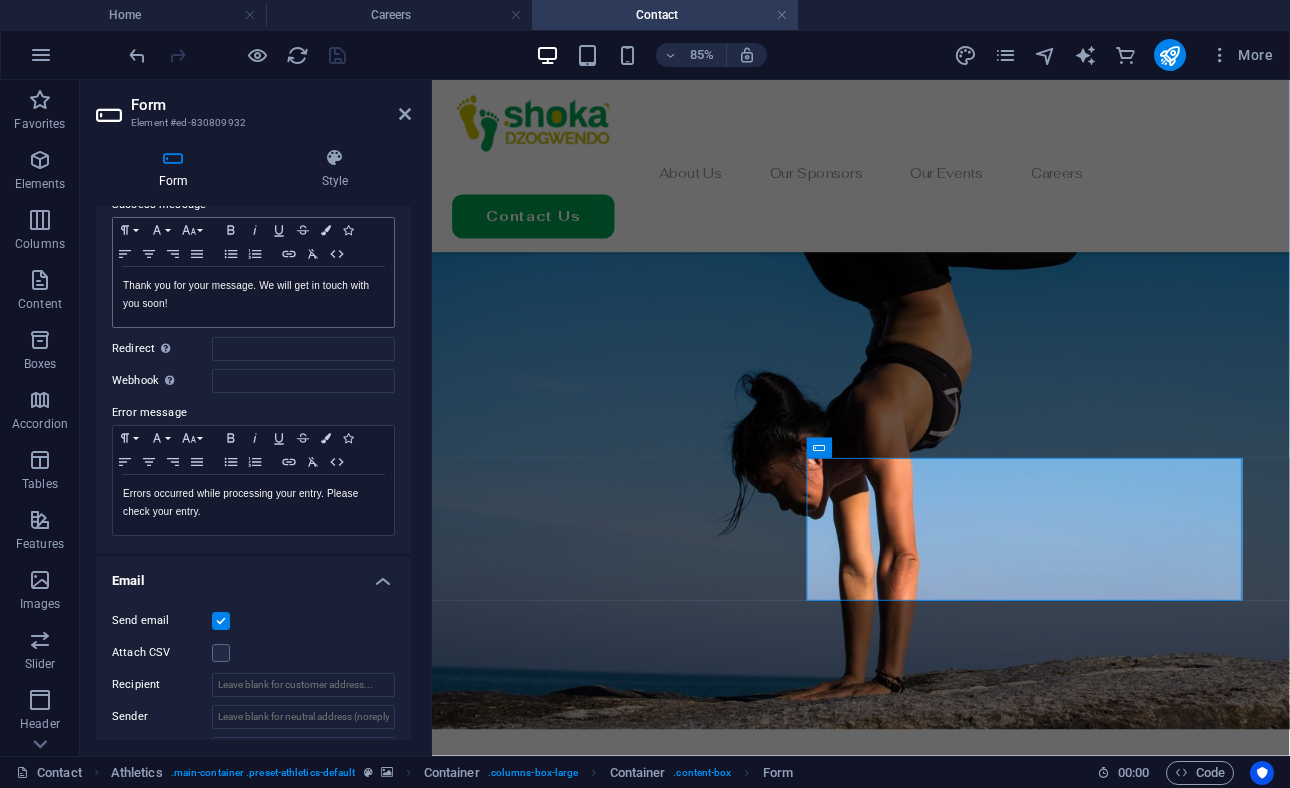 scroll, scrollTop: 0, scrollLeft: 0, axis: both 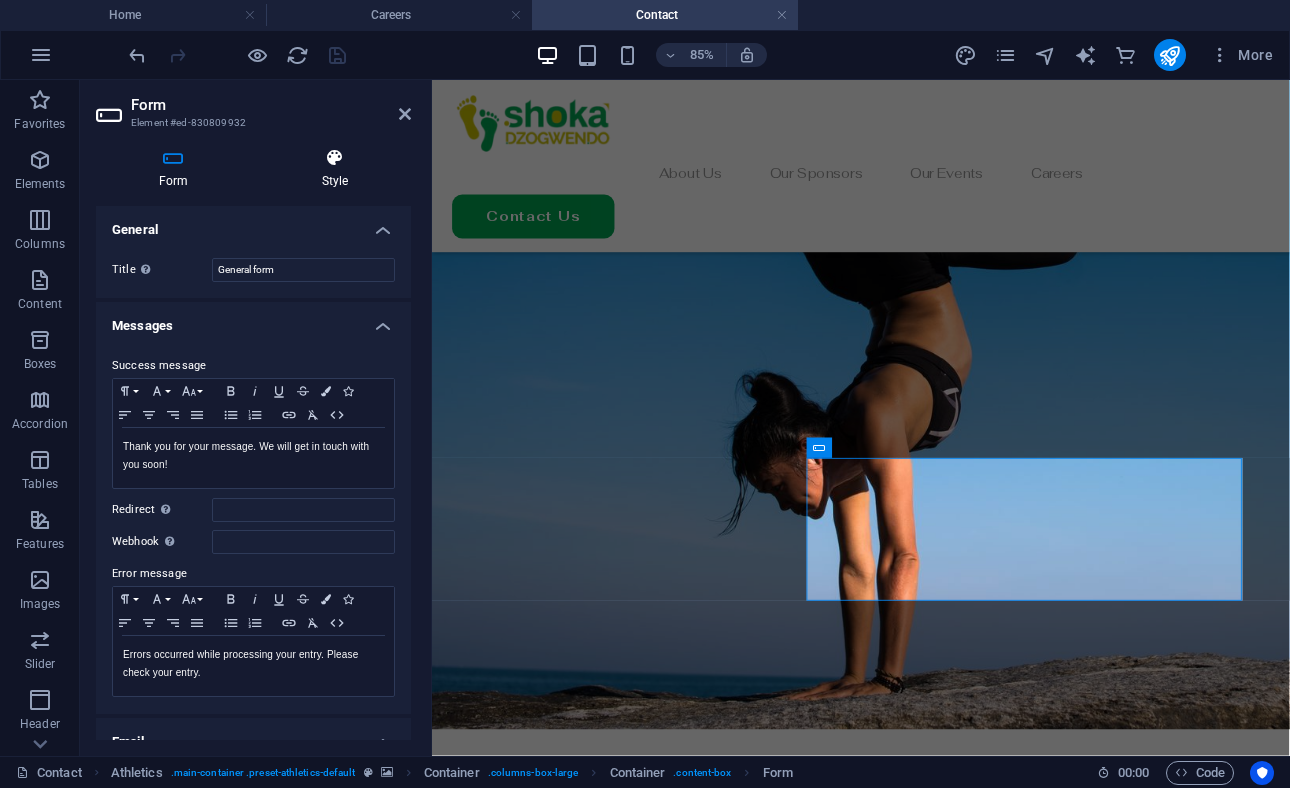 click at bounding box center [335, 158] 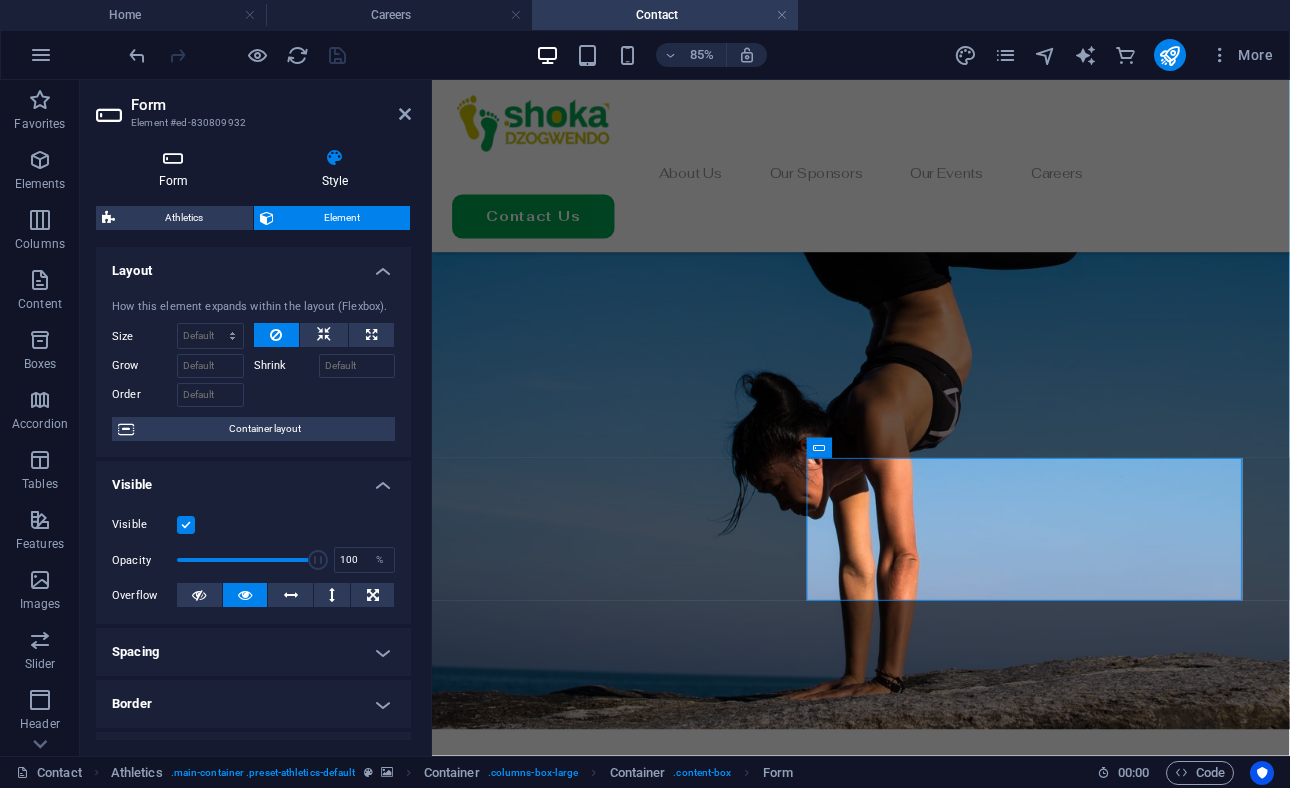 click at bounding box center (173, 158) 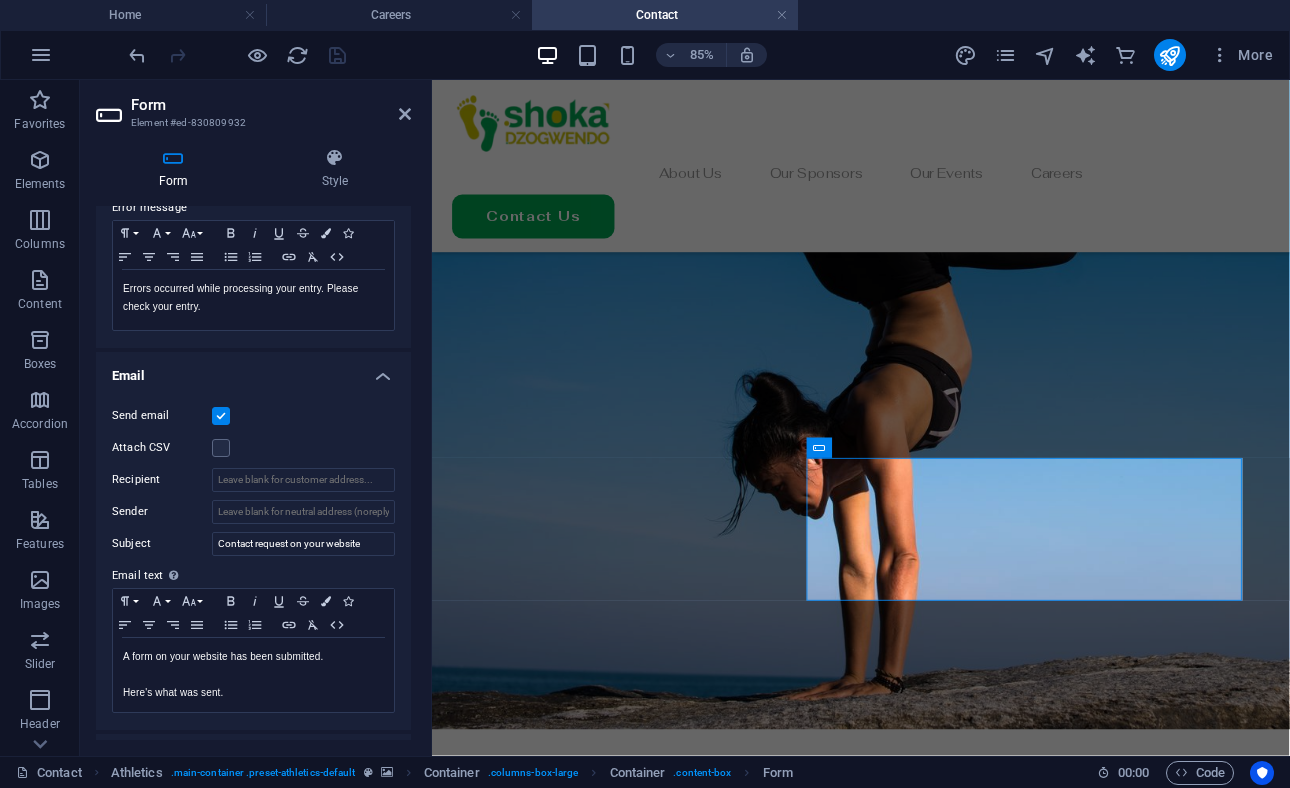 scroll, scrollTop: 584, scrollLeft: 0, axis: vertical 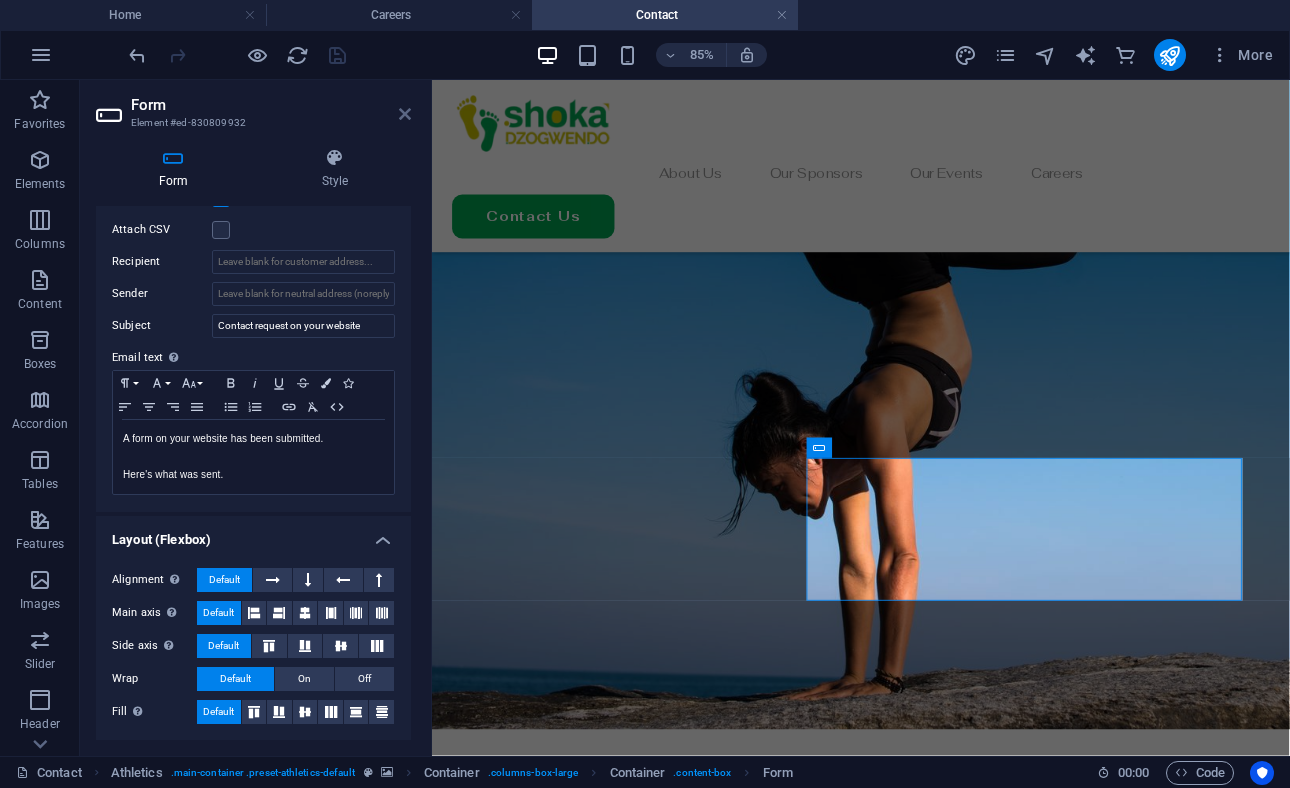 click at bounding box center [405, 114] 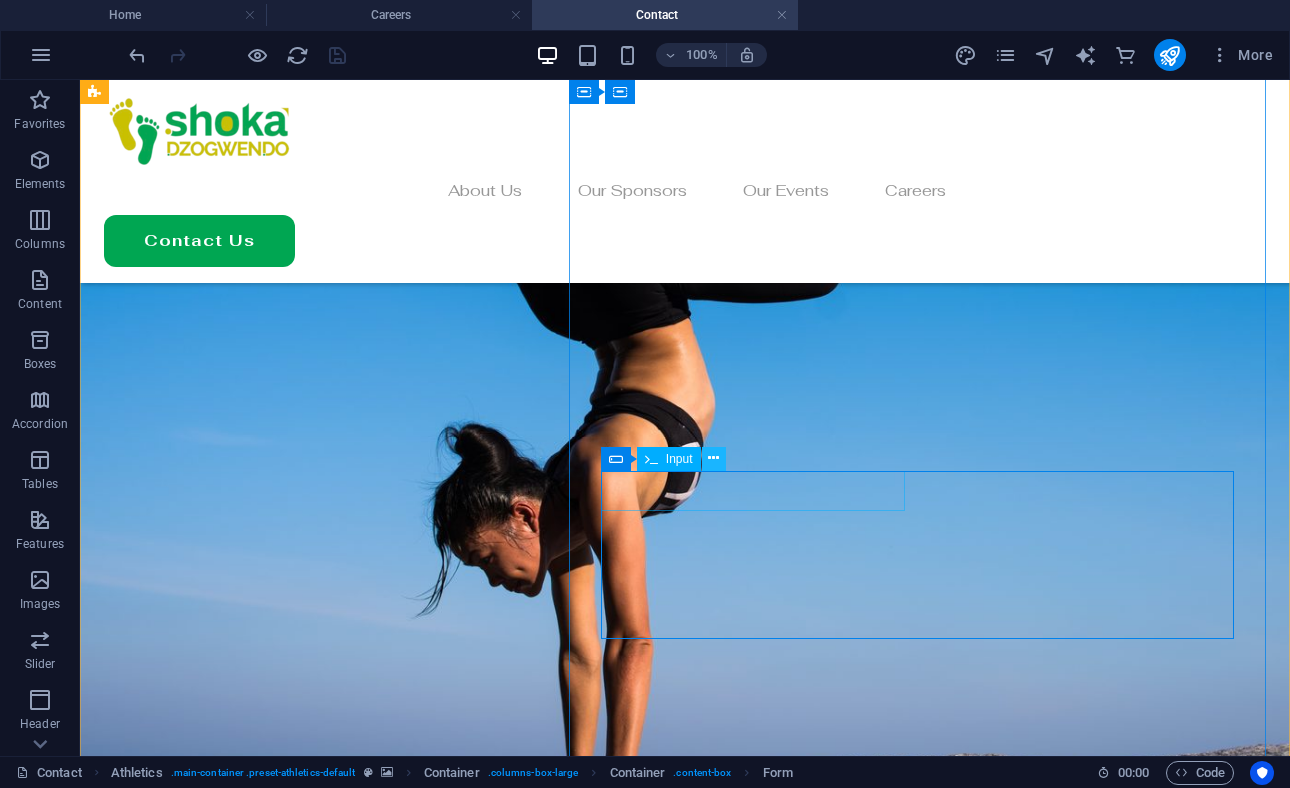 click at bounding box center (713, 458) 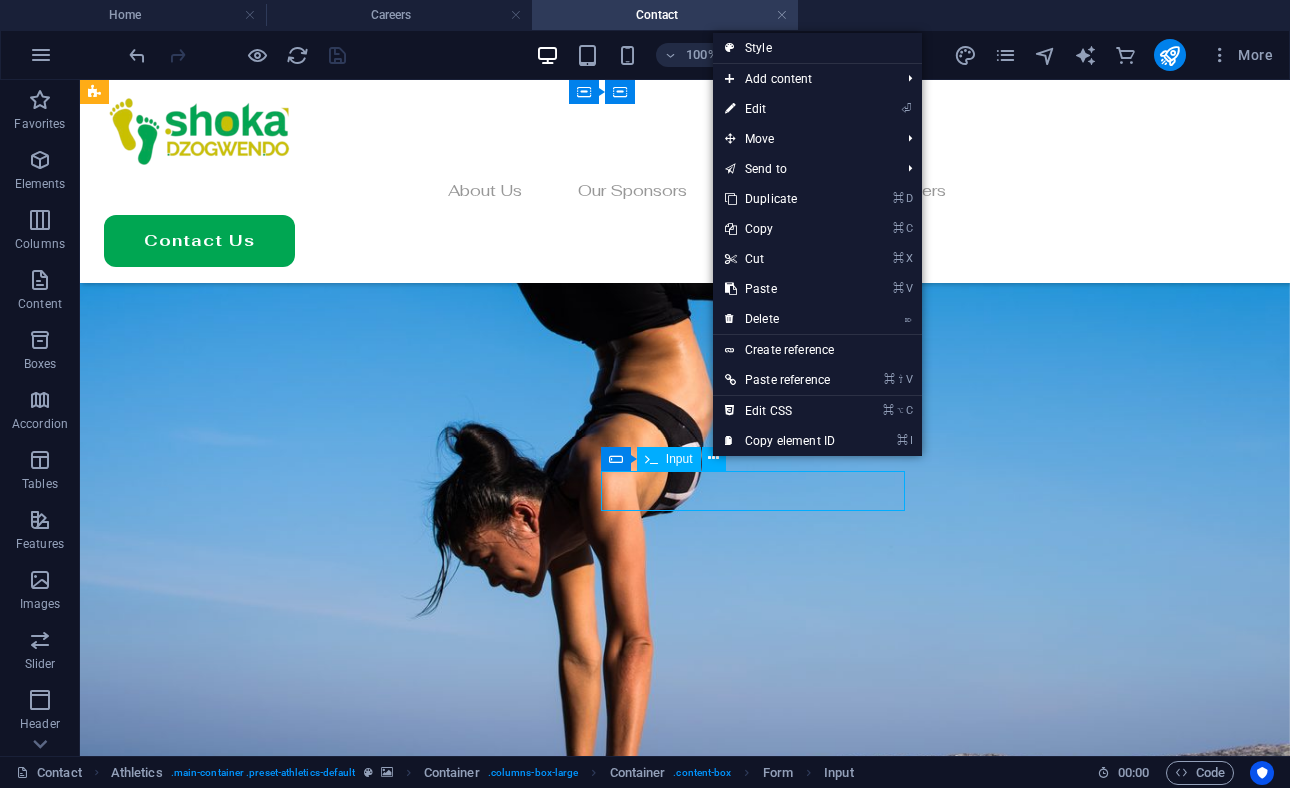 click on "Input" at bounding box center (679, 459) 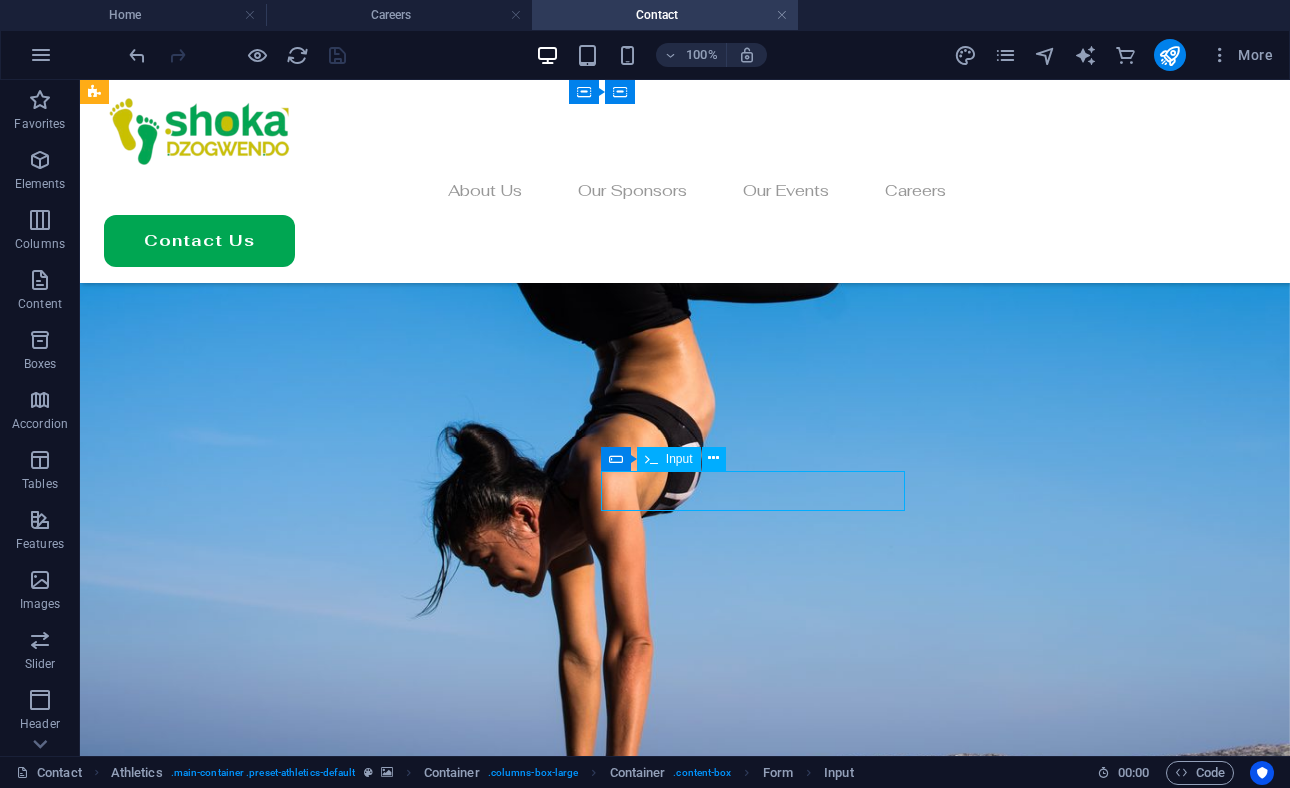 click on "Input" at bounding box center (679, 459) 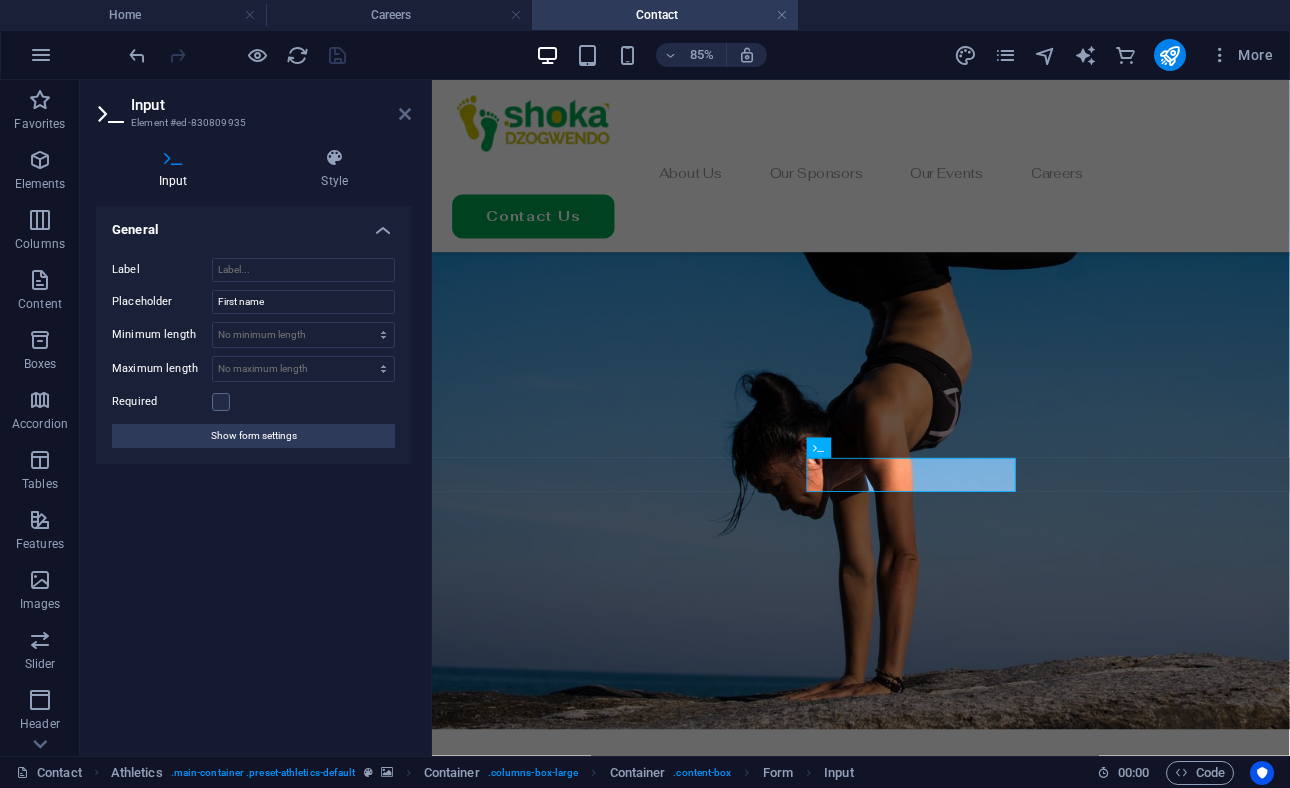 click at bounding box center [405, 114] 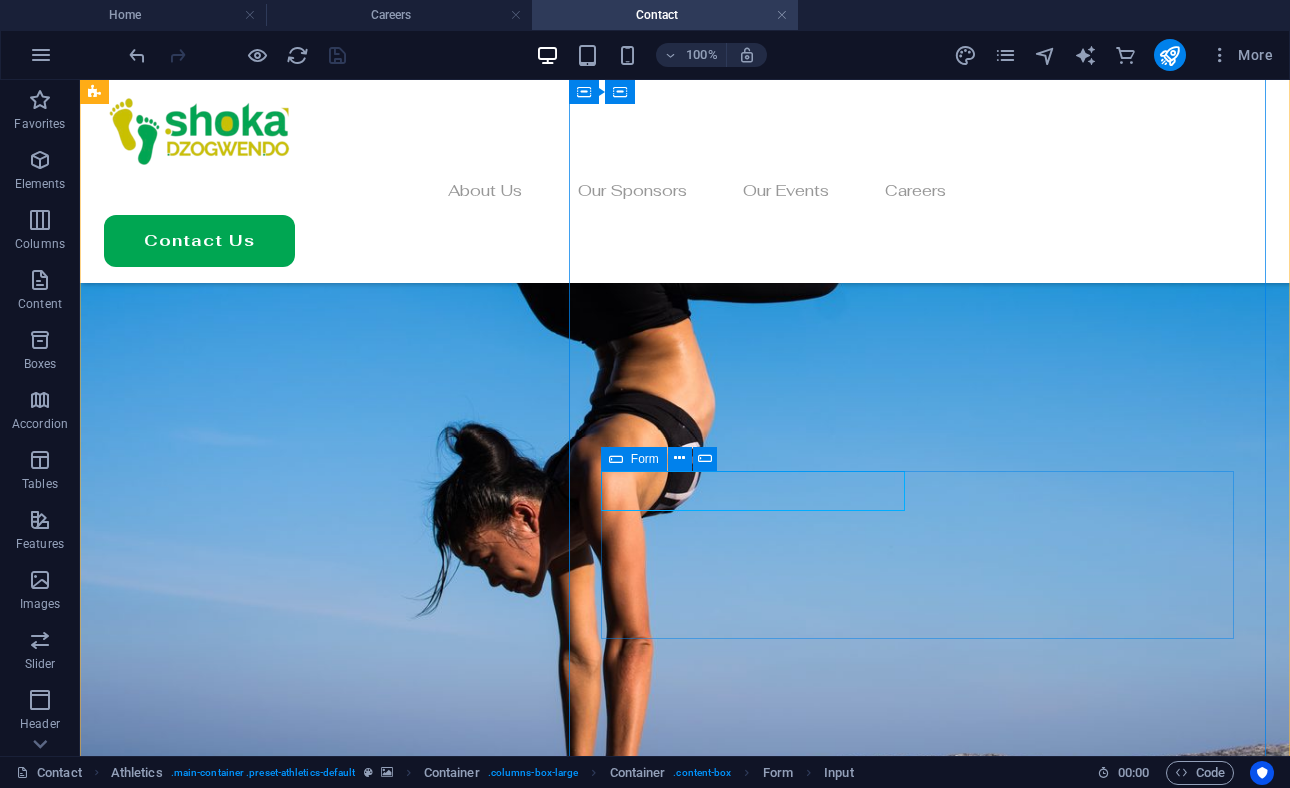 click on "Unreadable? Load new Sign up now" at bounding box center [685, 1559] 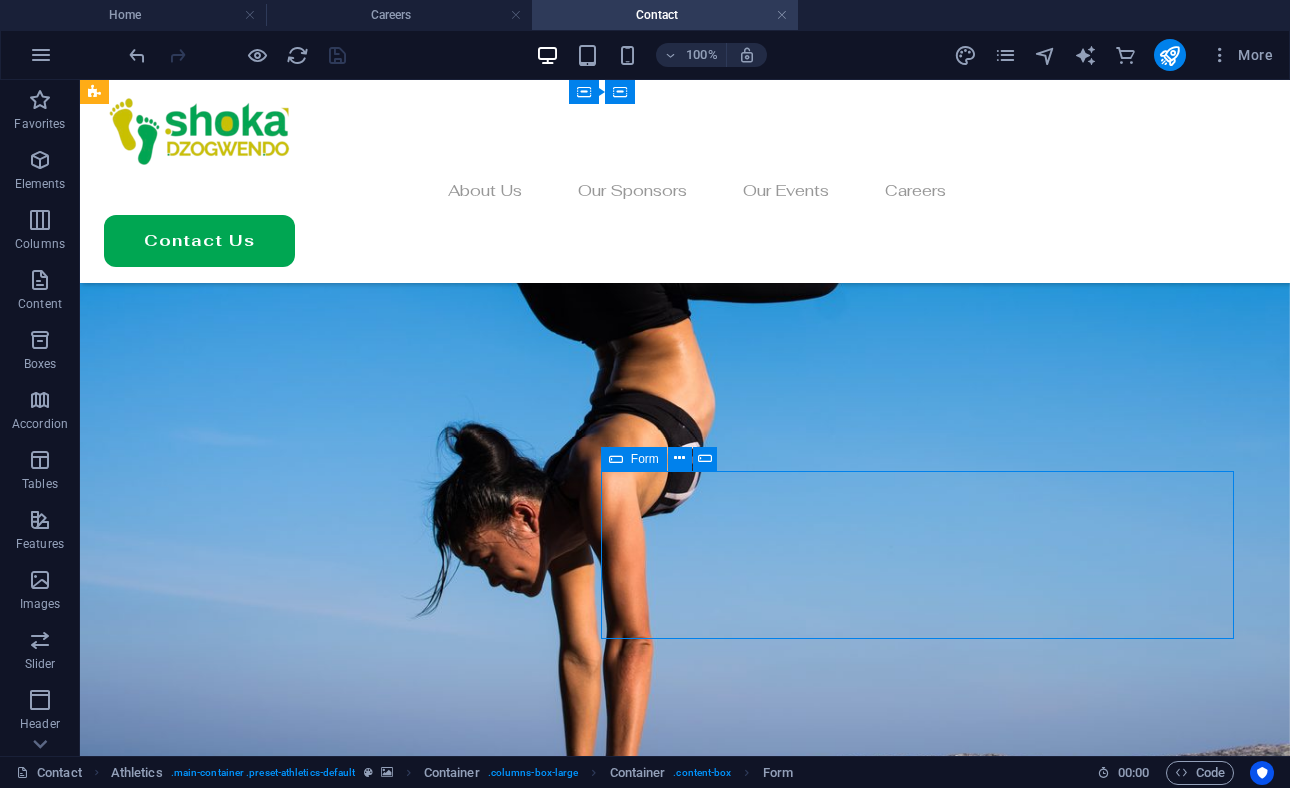 click on "Unreadable? Load new Sign up now" at bounding box center (685, 1559) 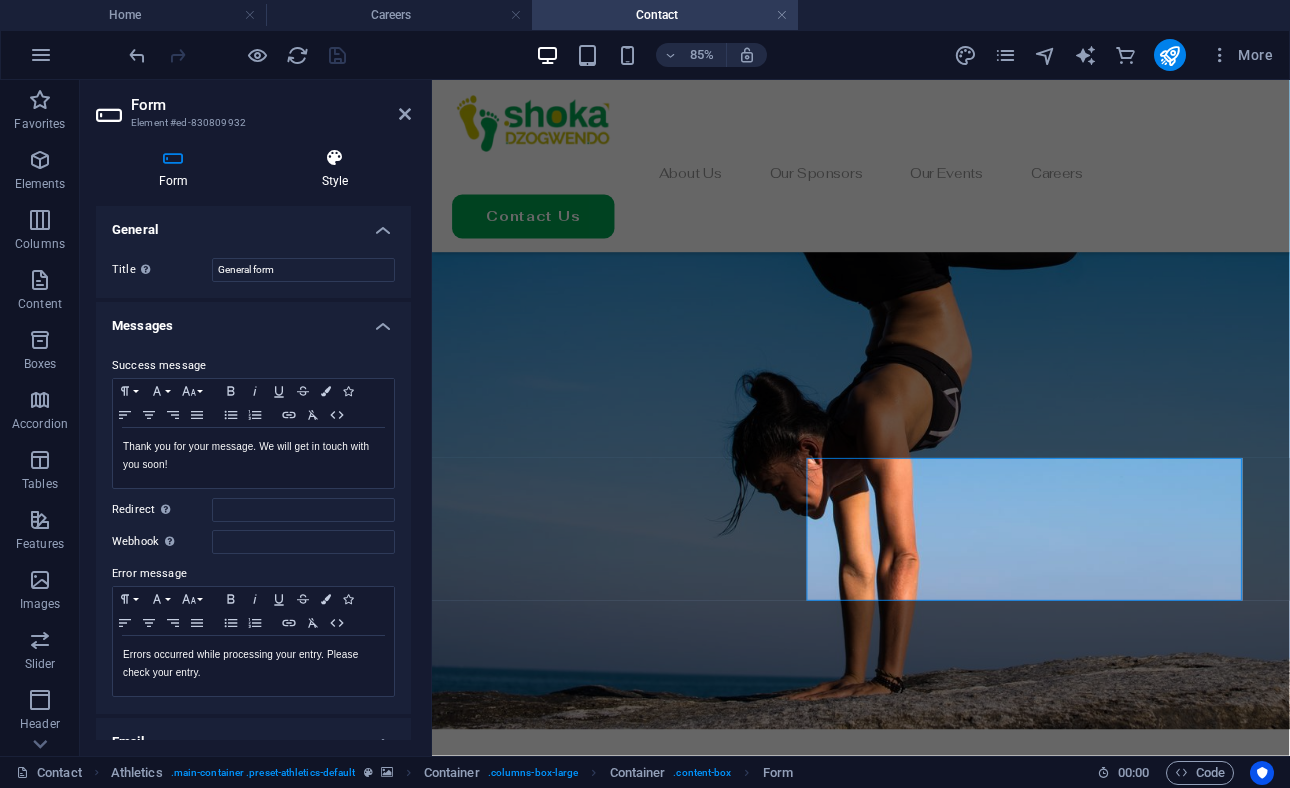 click on "Style" at bounding box center (335, 169) 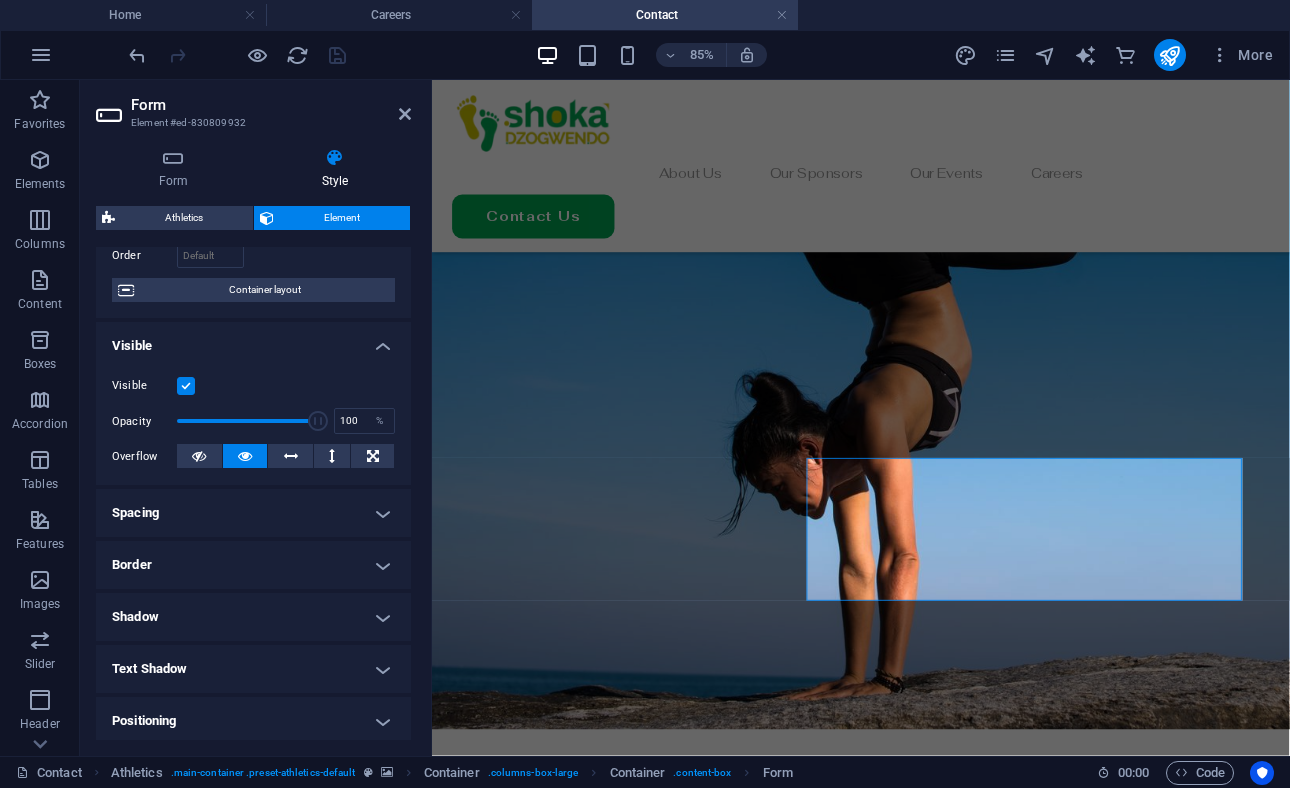 scroll, scrollTop: 0, scrollLeft: 0, axis: both 